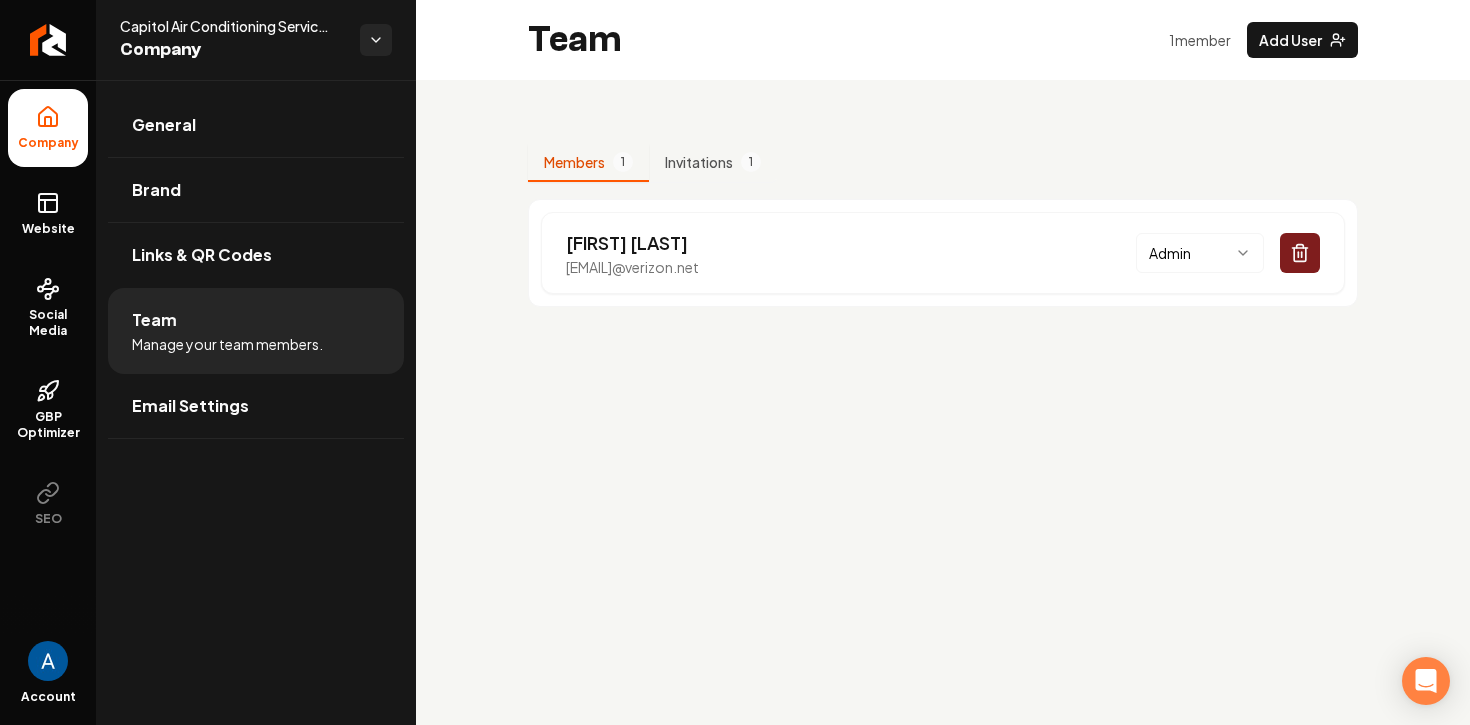 scroll, scrollTop: 0, scrollLeft: 0, axis: both 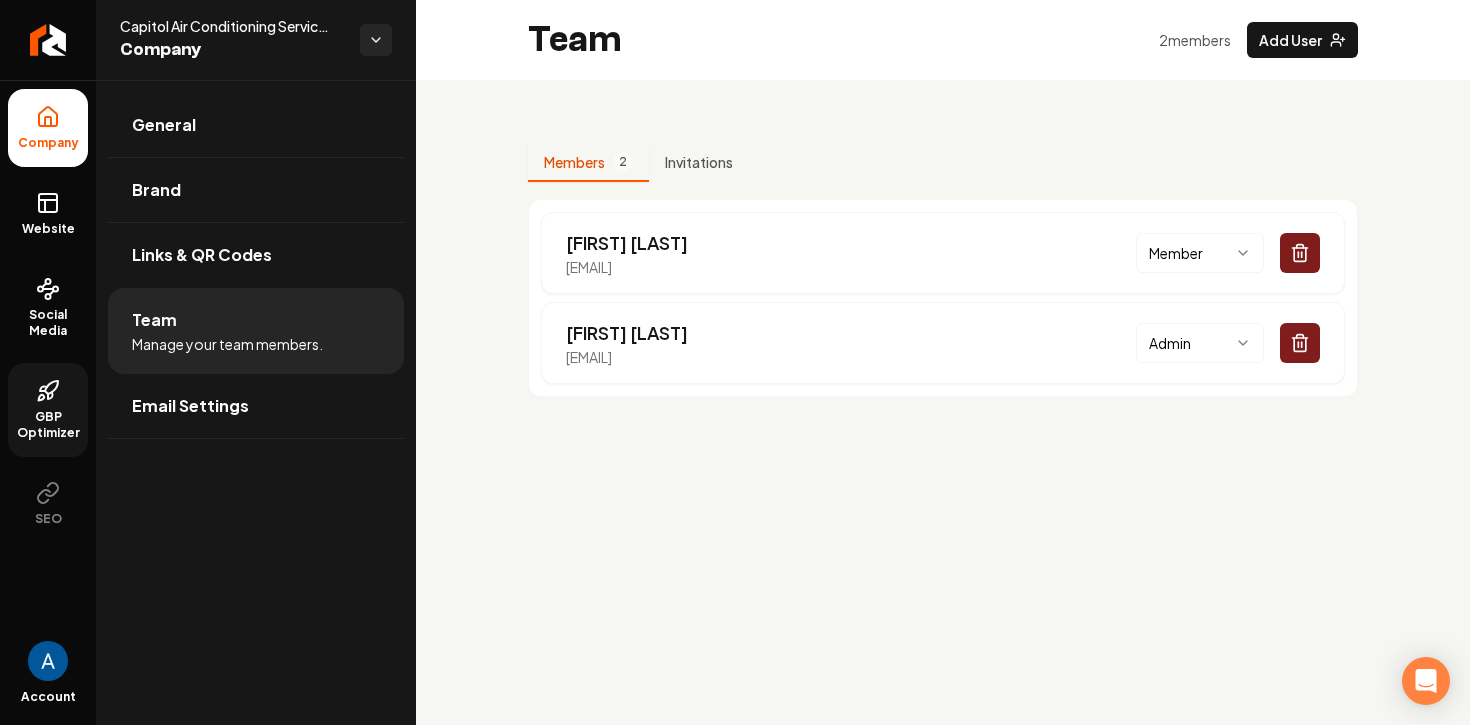 click on "GBP Optimizer" at bounding box center (48, 425) 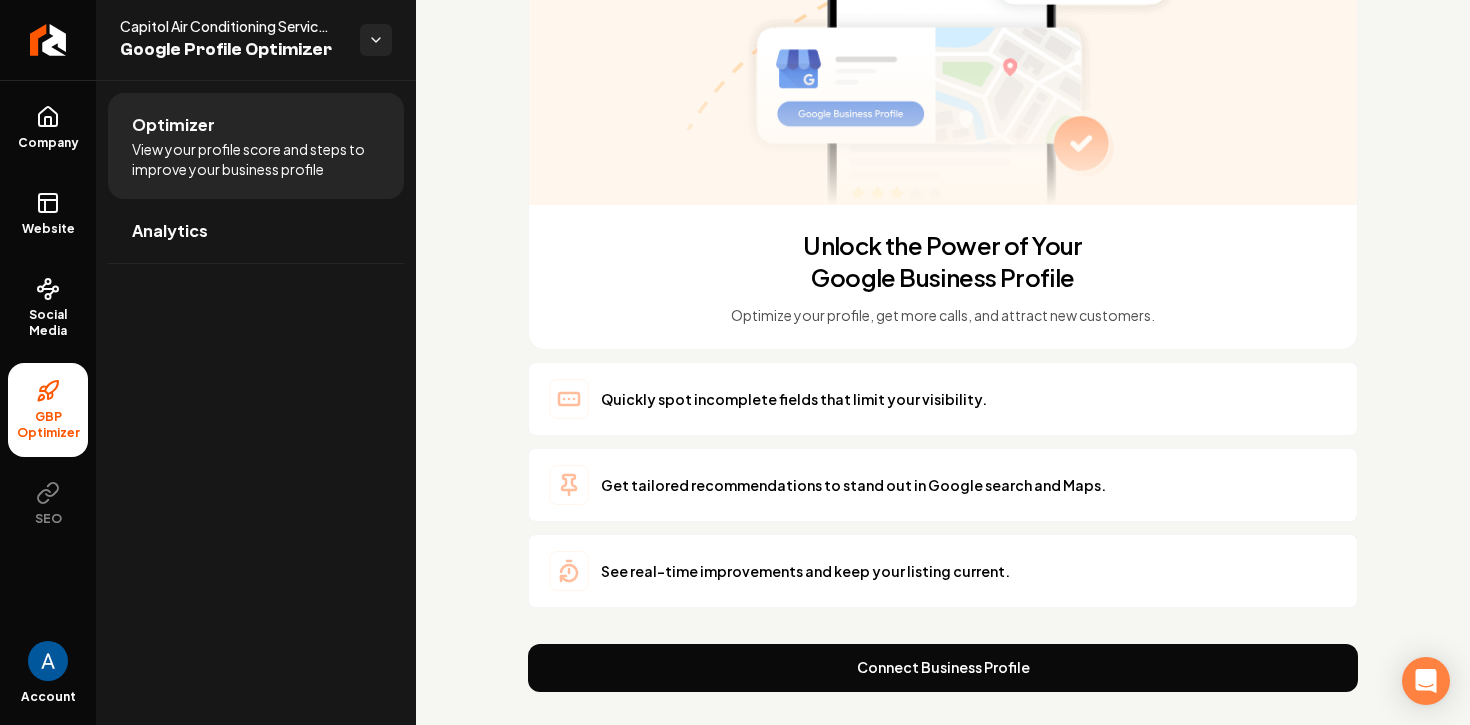 scroll, scrollTop: 383, scrollLeft: 0, axis: vertical 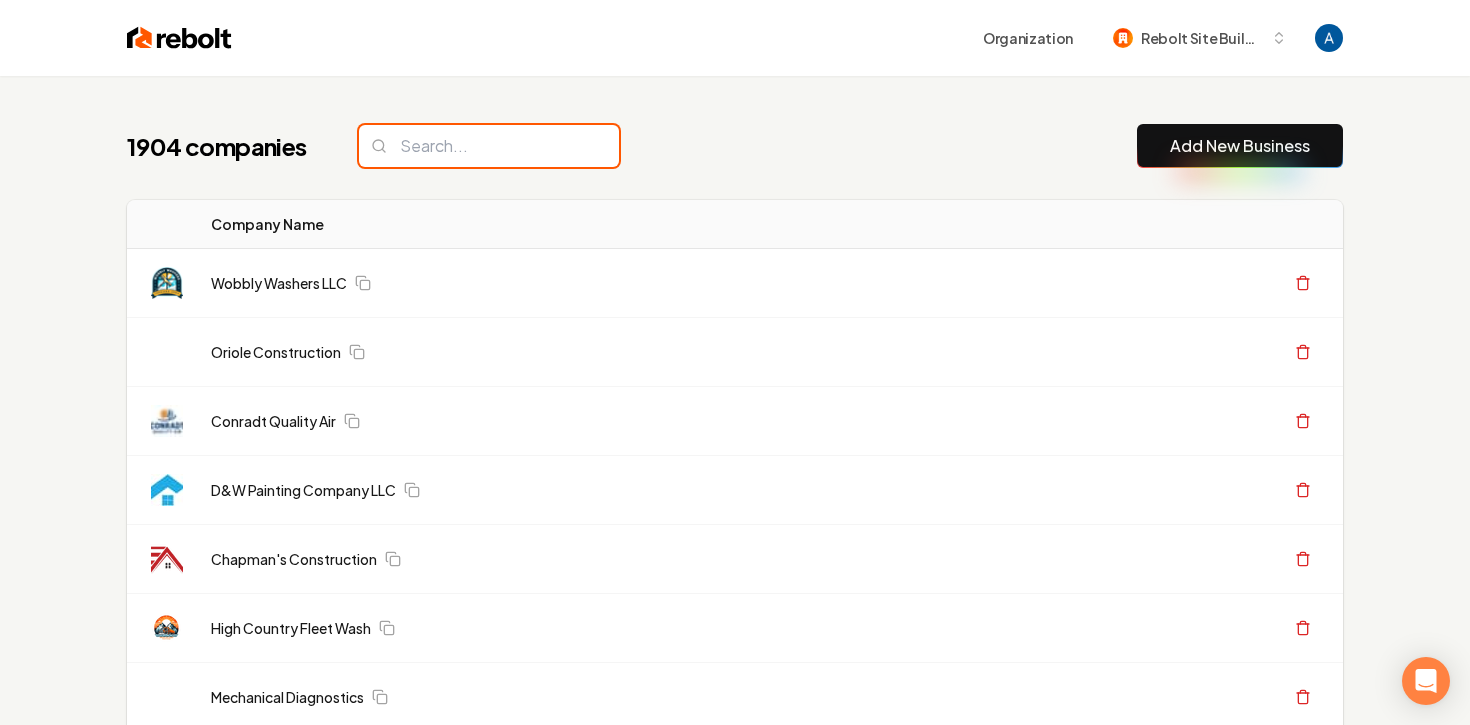 click at bounding box center (489, 146) 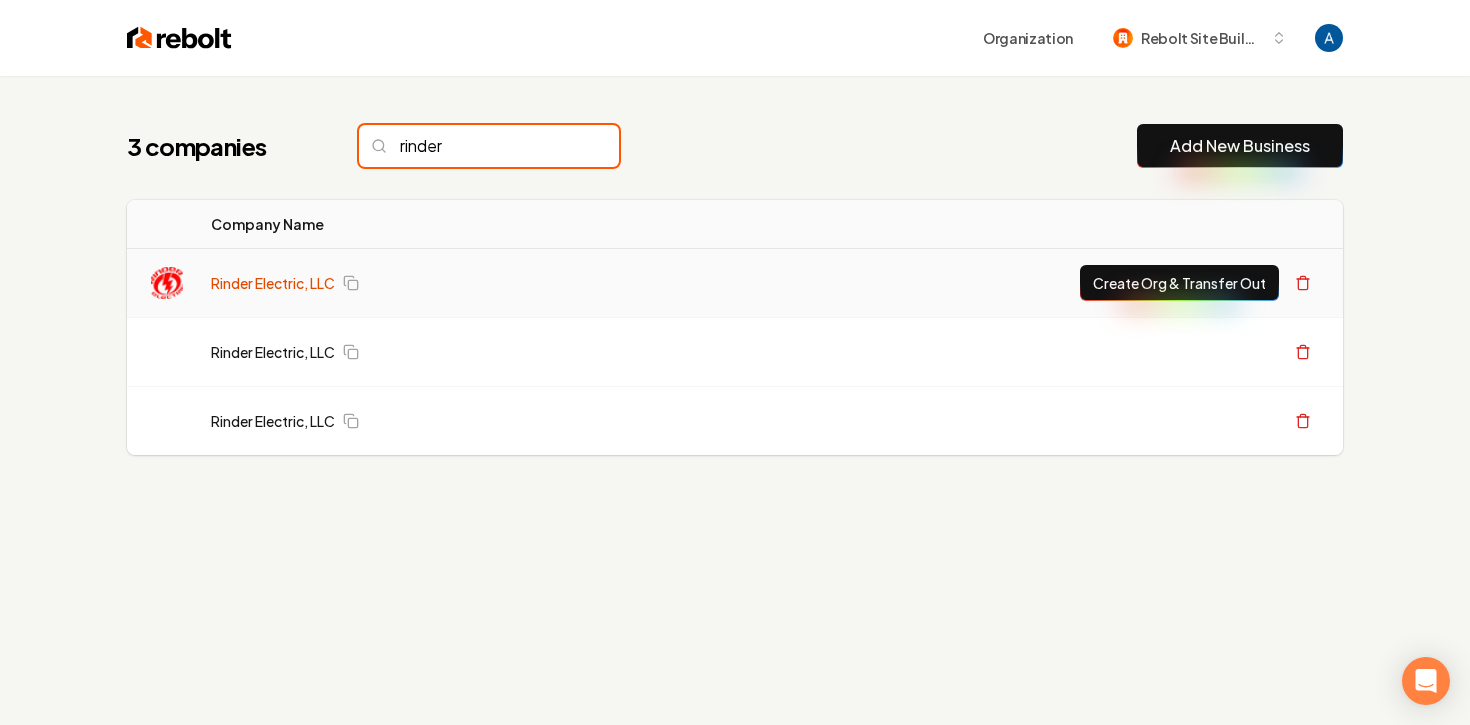 type on "rinder" 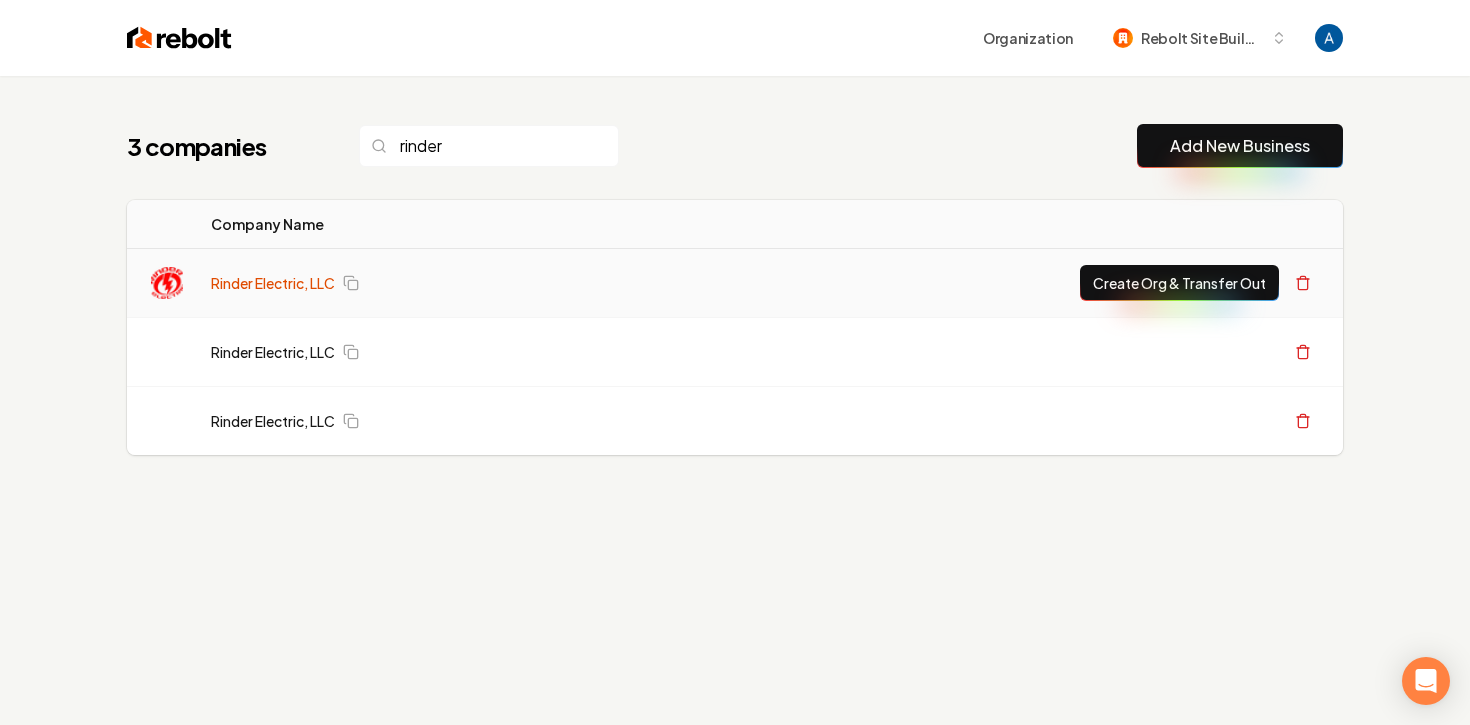 click on "Rinder Electric, LLC" at bounding box center [273, 283] 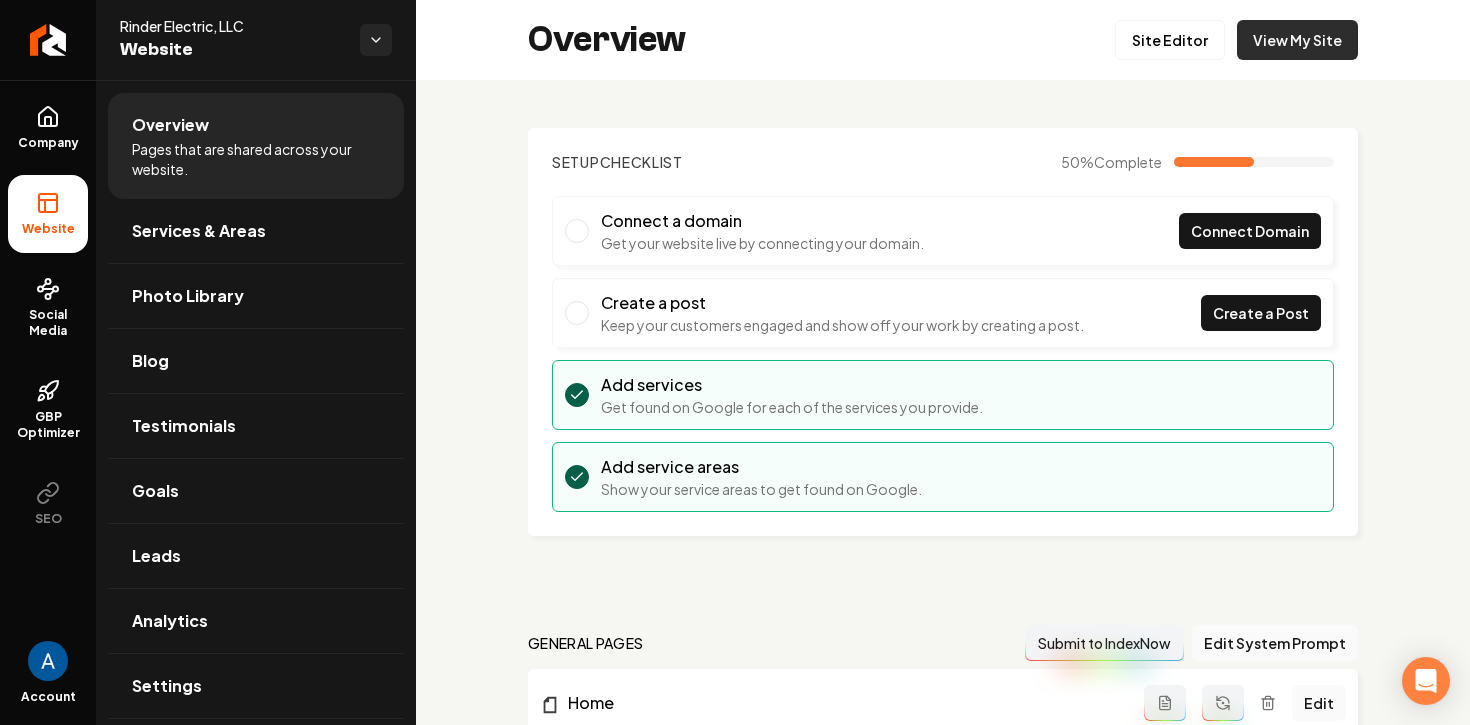 click on "View My Site" at bounding box center (1297, 40) 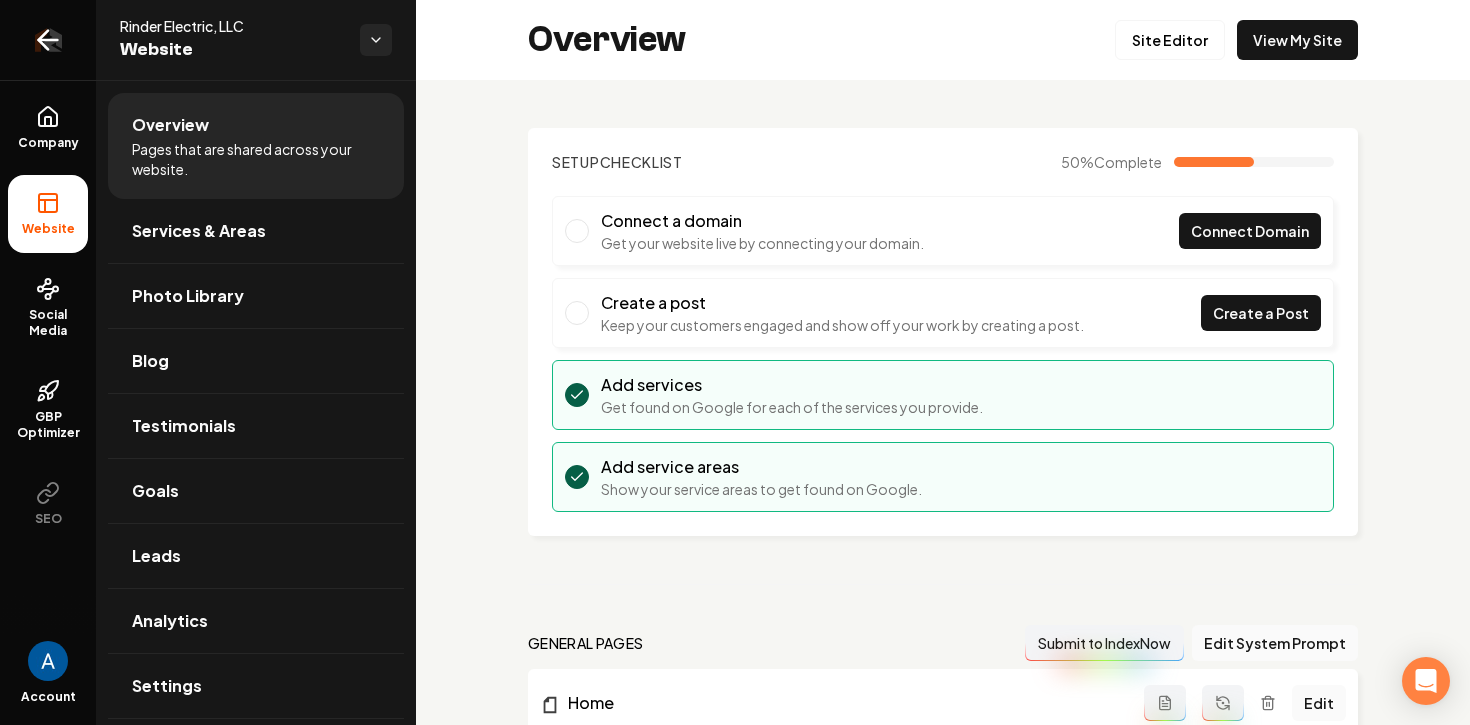 click 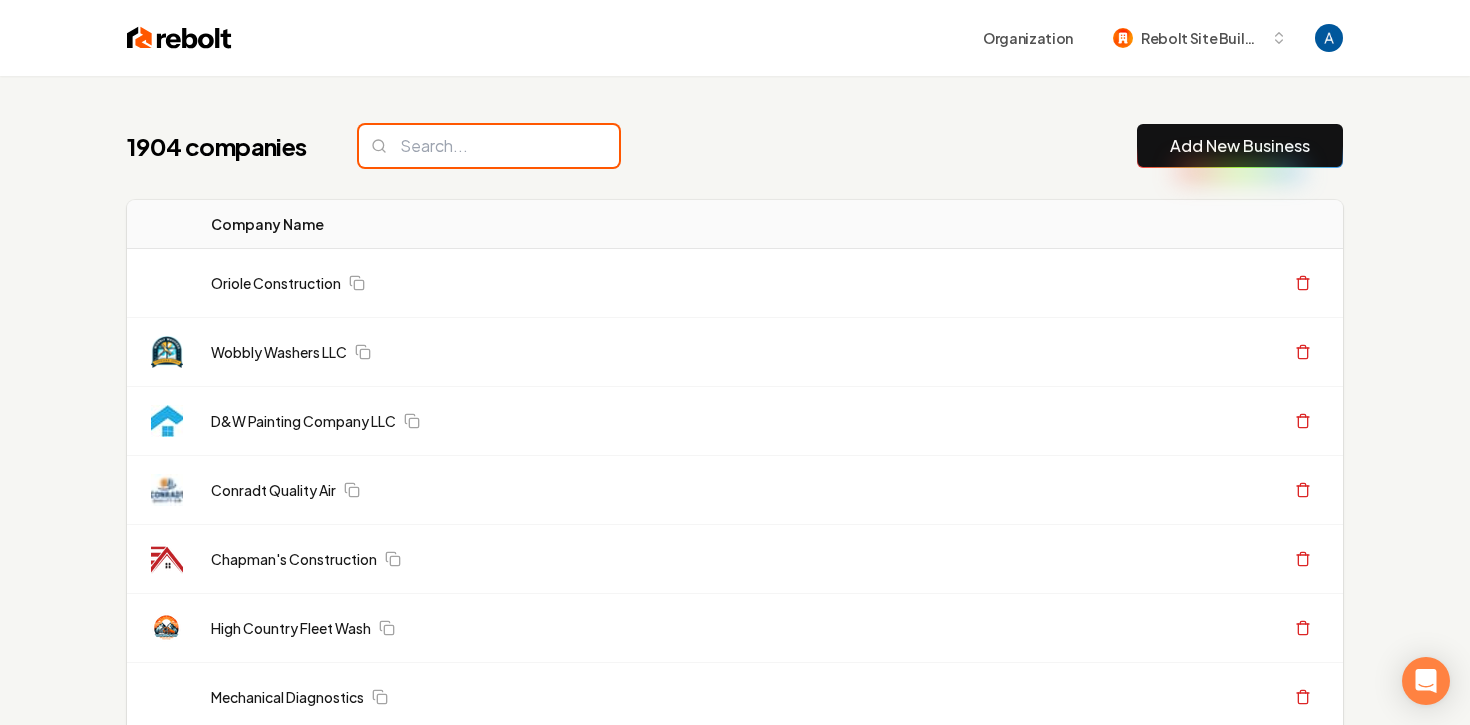 click at bounding box center (489, 146) 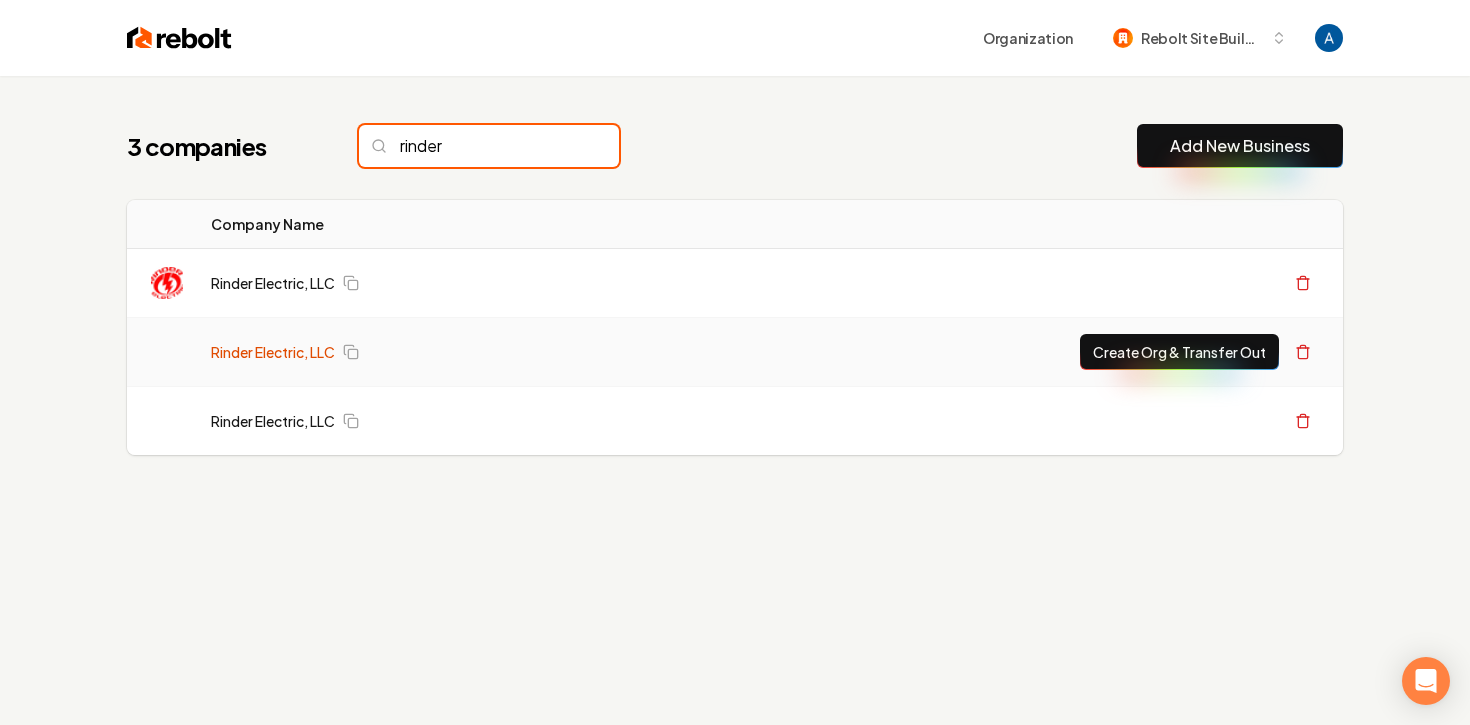 type on "rinder" 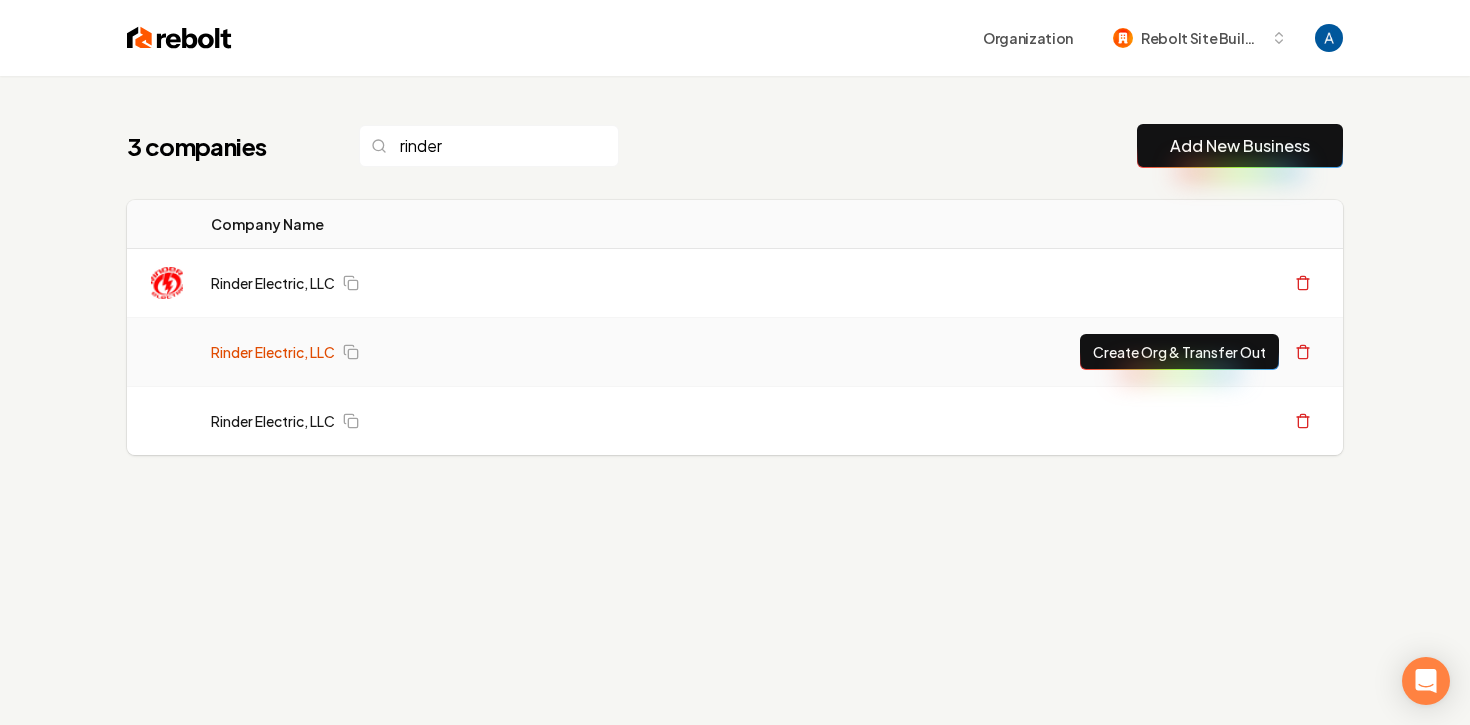 click on "Rinder Electric, LLC" at bounding box center [273, 352] 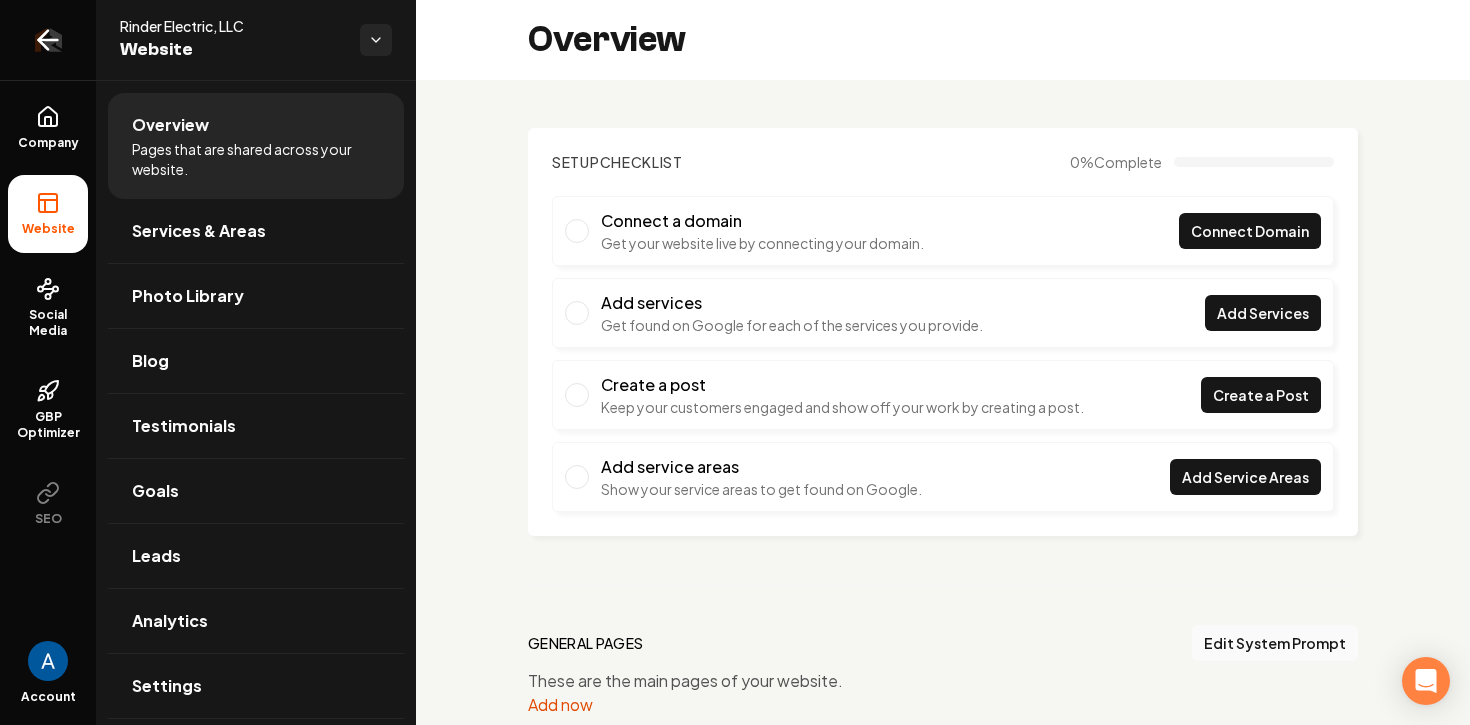 click 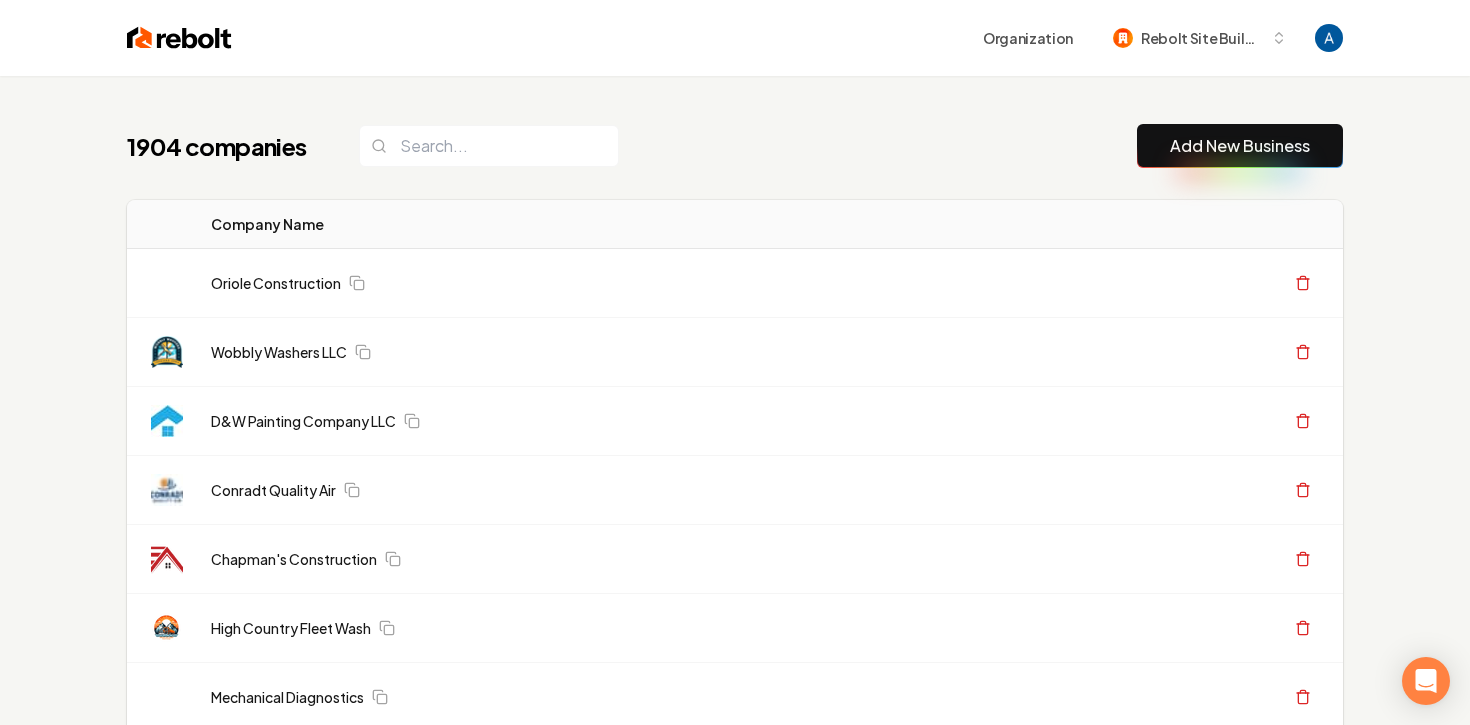 click on "1904   companies Add New Business" at bounding box center (735, 146) 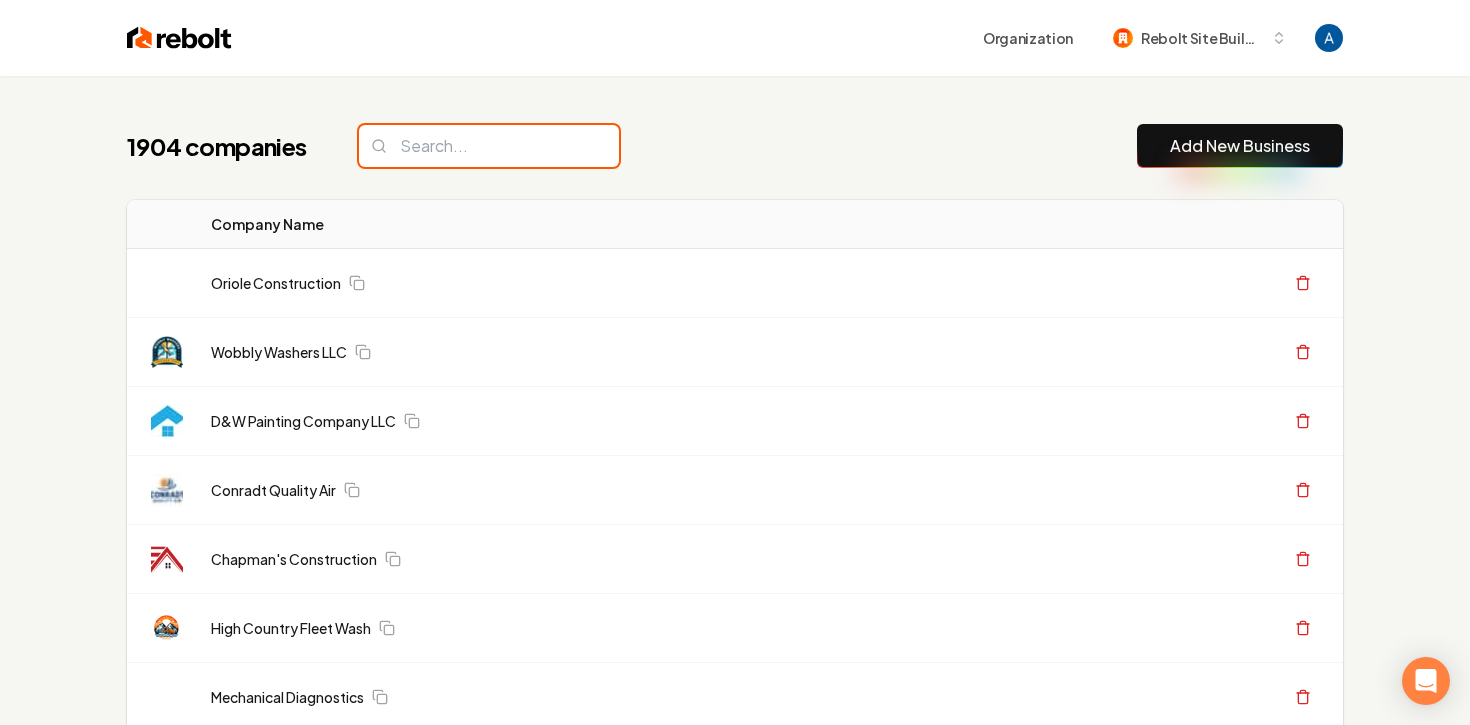 click at bounding box center [489, 146] 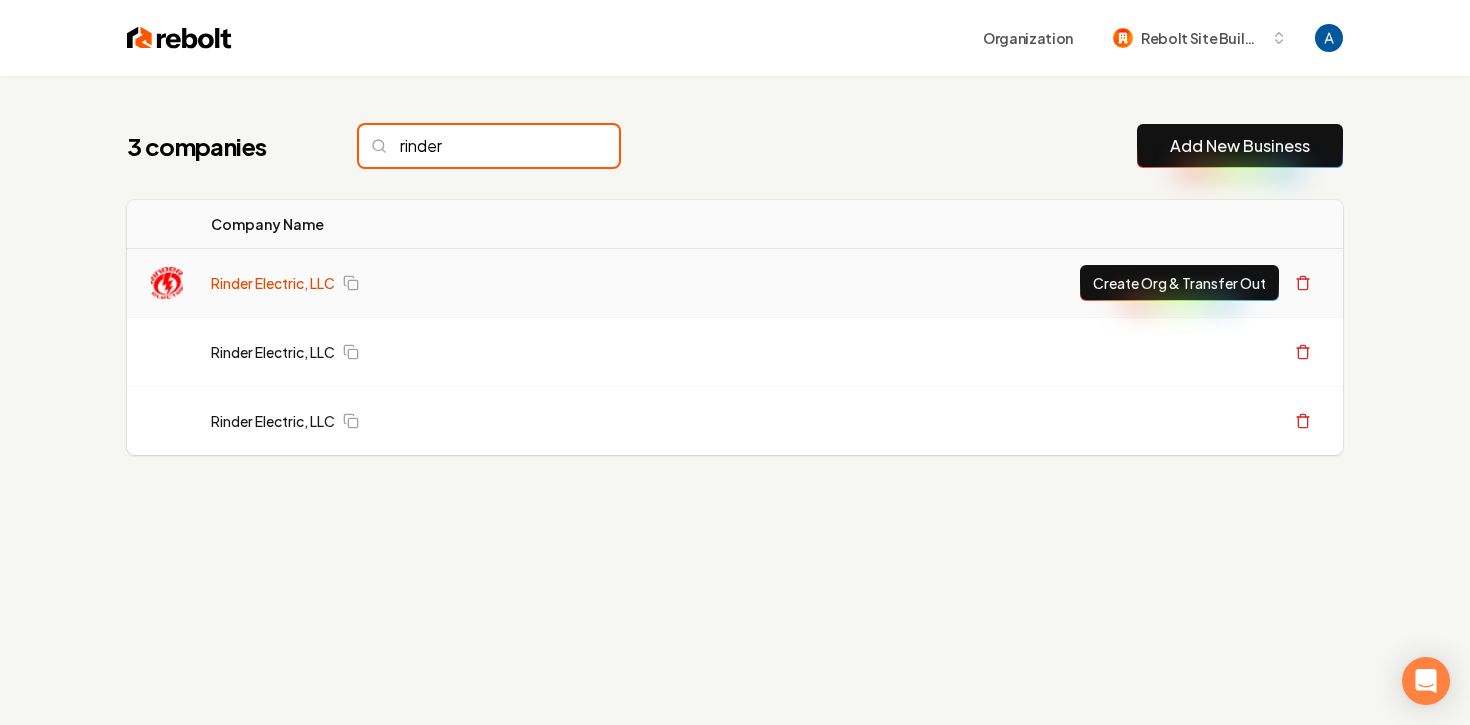 type on "rinder" 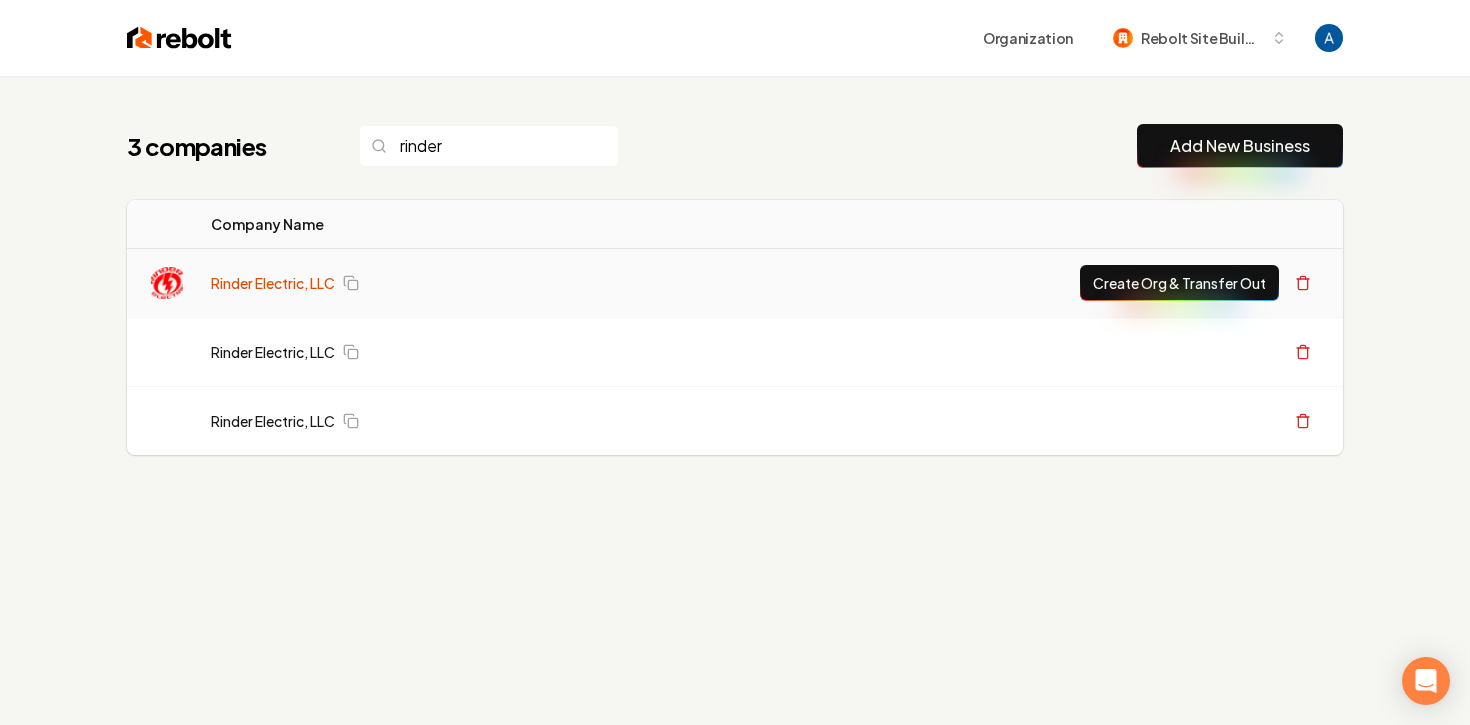 click on "Rinder Electric, LLC" at bounding box center [273, 283] 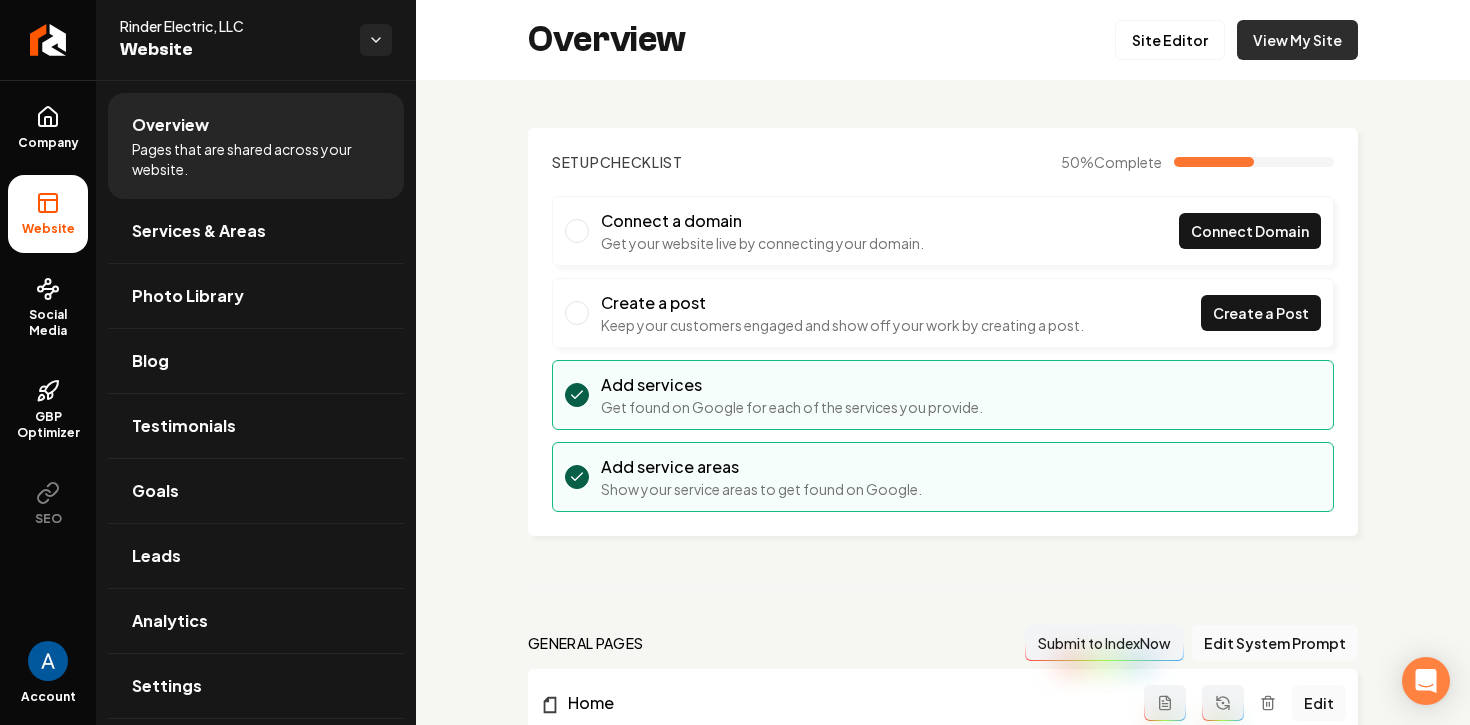 click on "View My Site" at bounding box center [1297, 40] 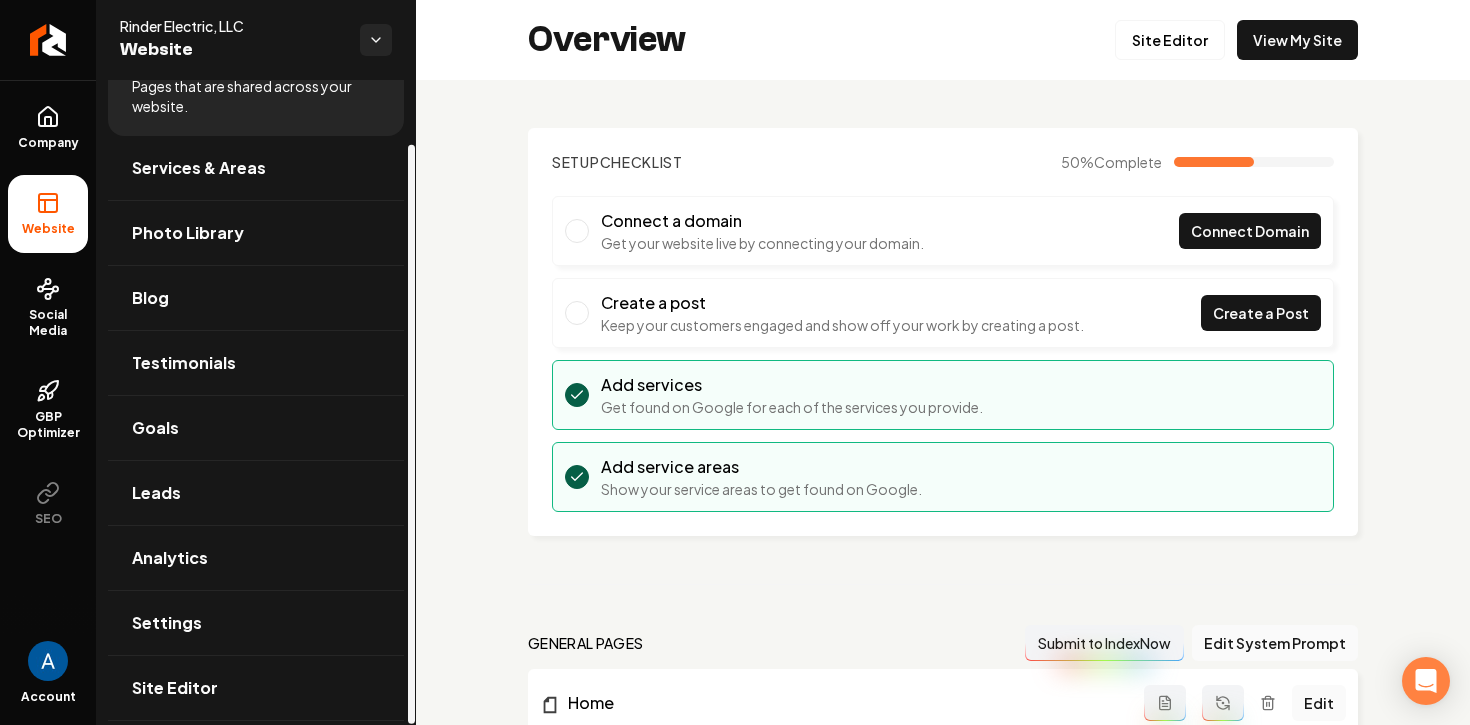 scroll, scrollTop: 71, scrollLeft: 0, axis: vertical 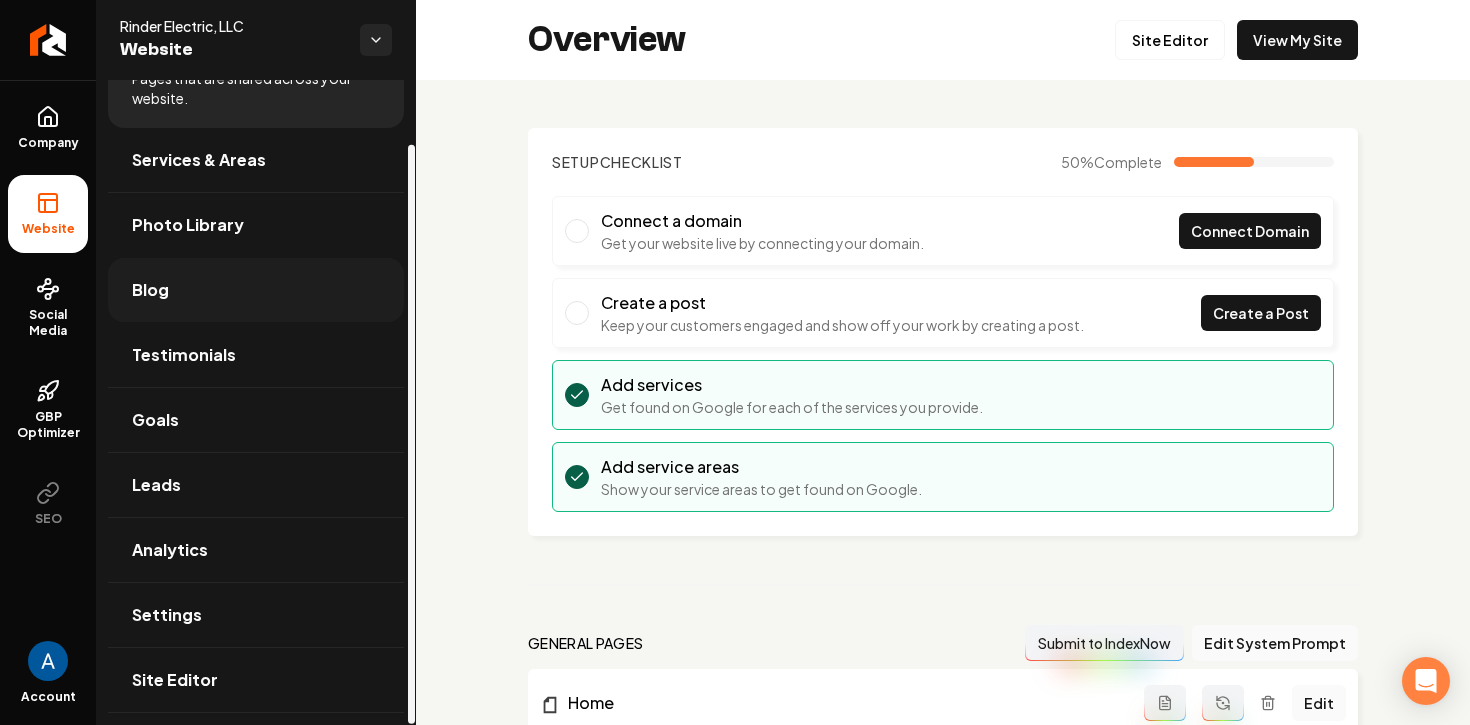 click on "Blog" at bounding box center (256, 290) 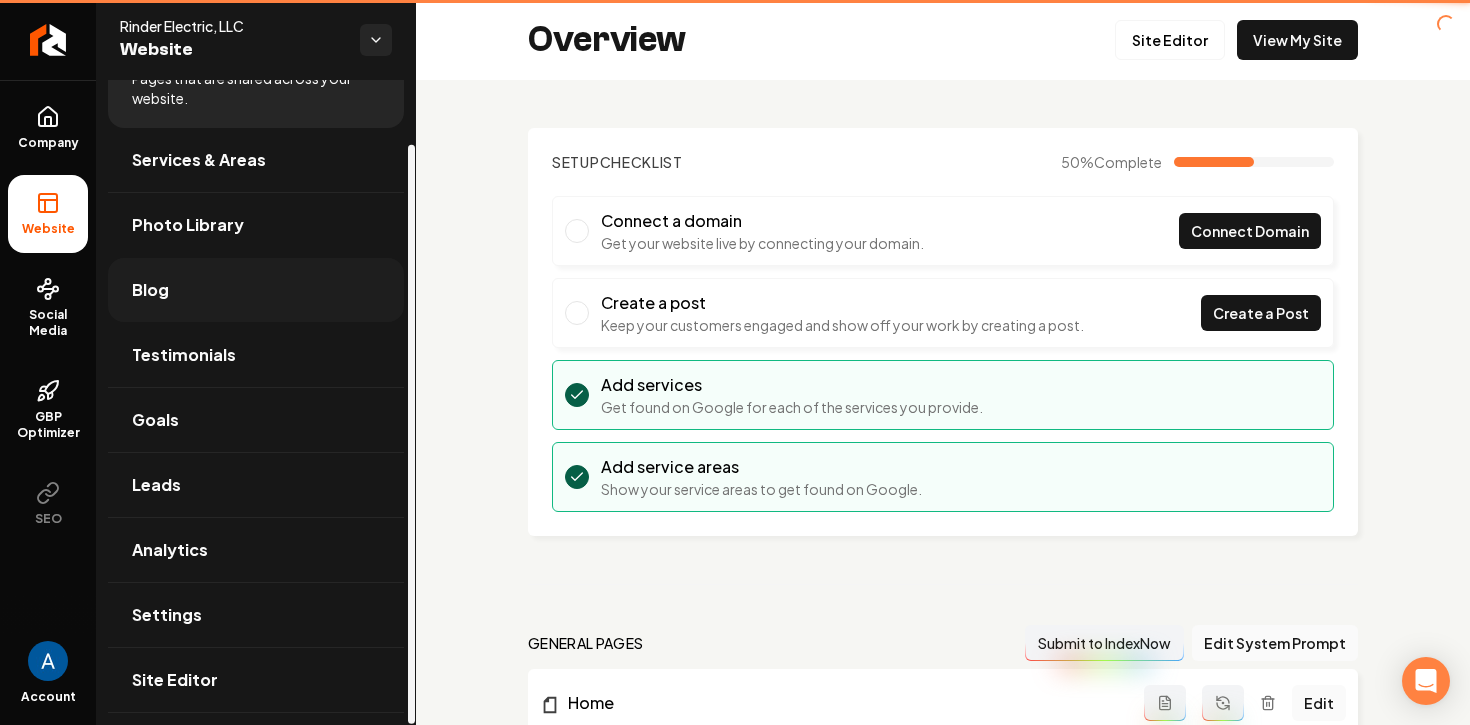 scroll, scrollTop: 30, scrollLeft: 0, axis: vertical 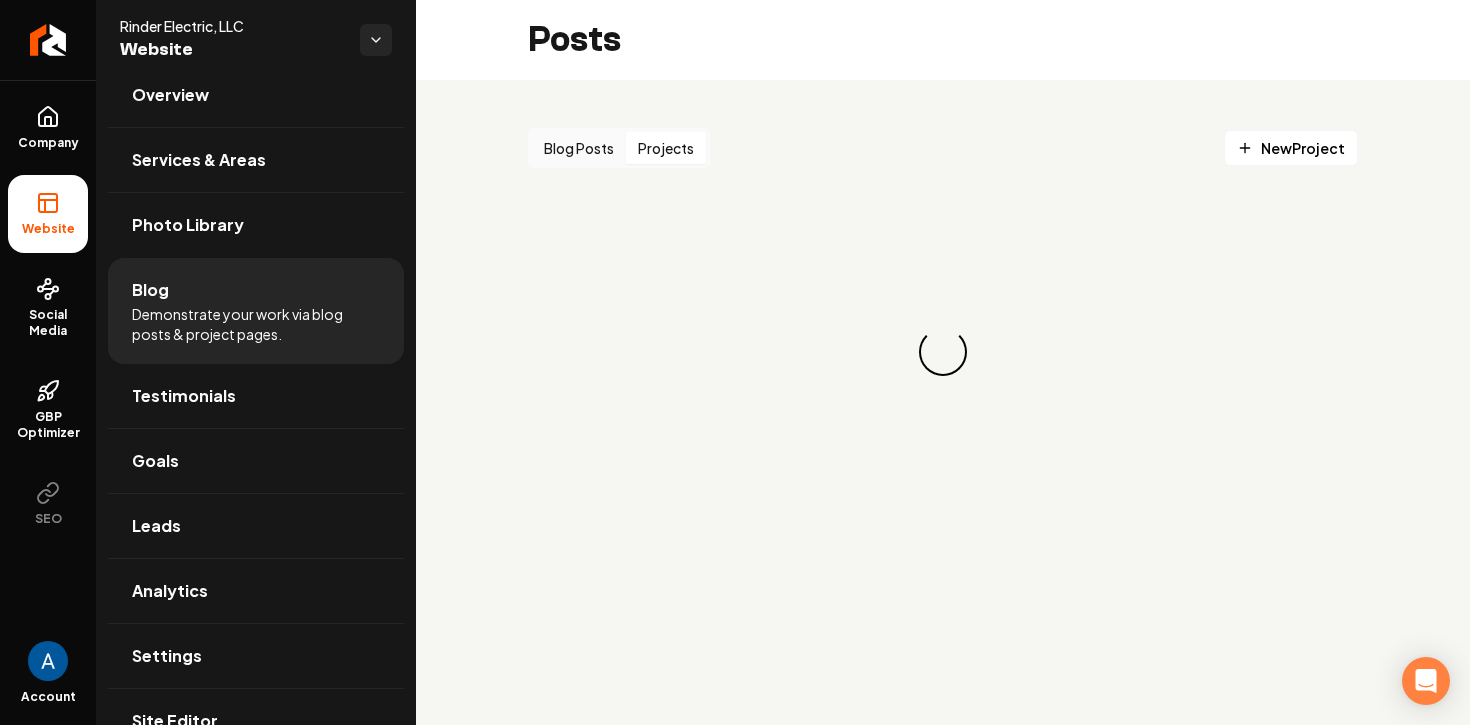 click on "Projects" at bounding box center [666, 148] 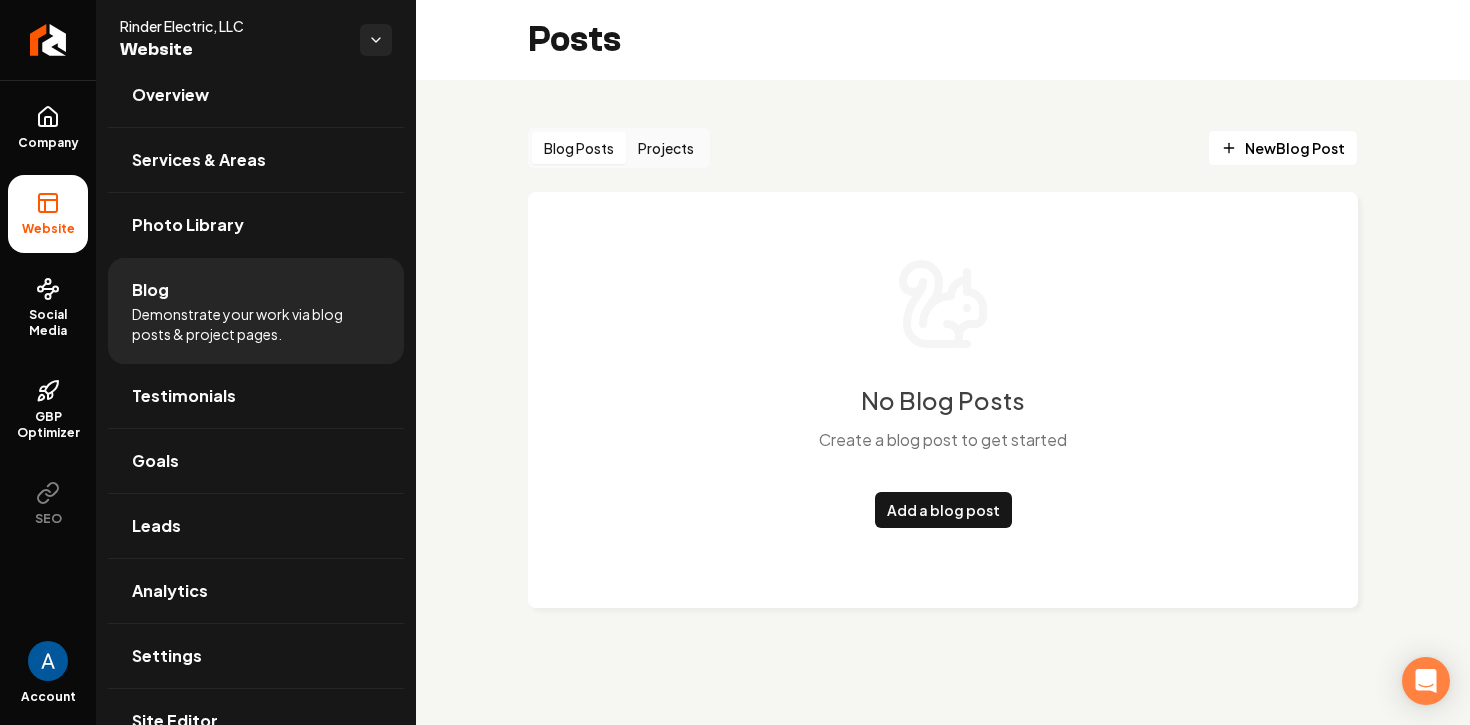 click on "Blog Posts" at bounding box center (579, 148) 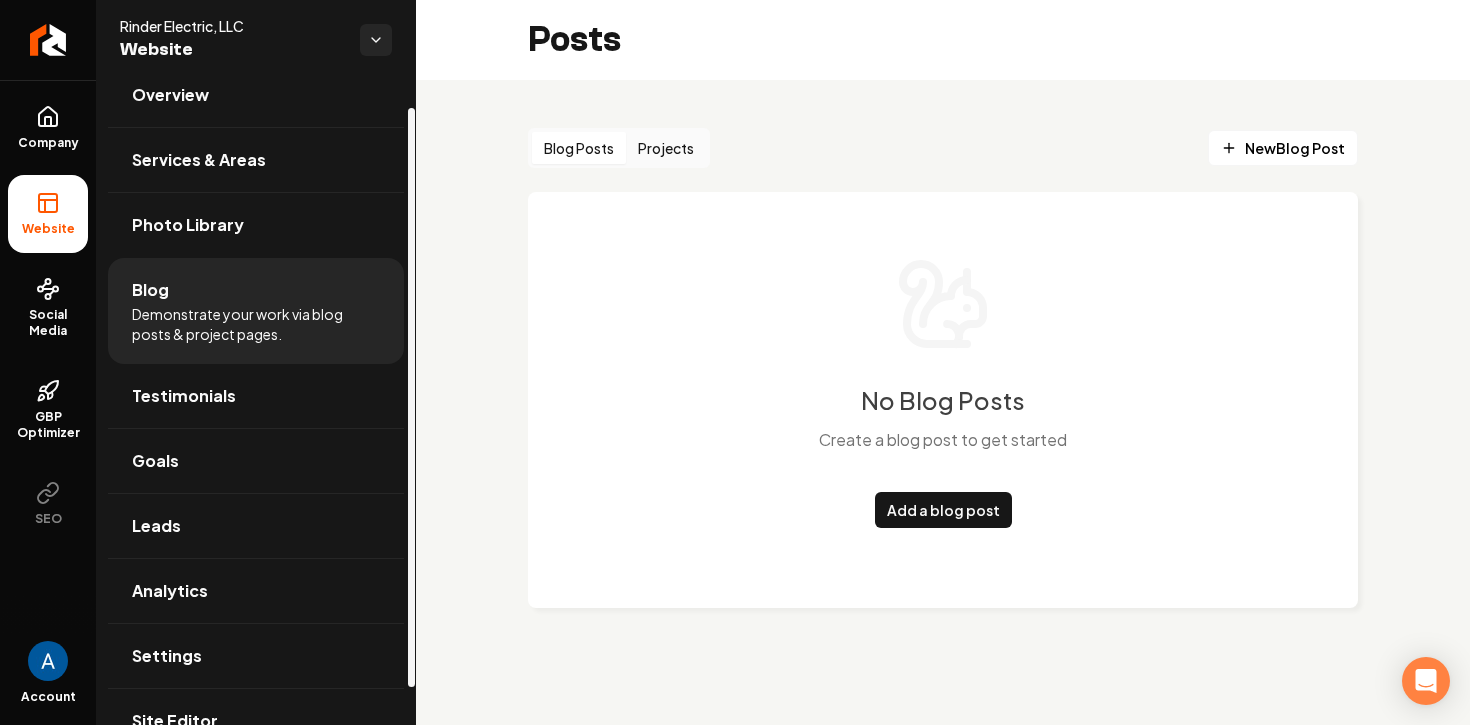 scroll, scrollTop: 71, scrollLeft: 0, axis: vertical 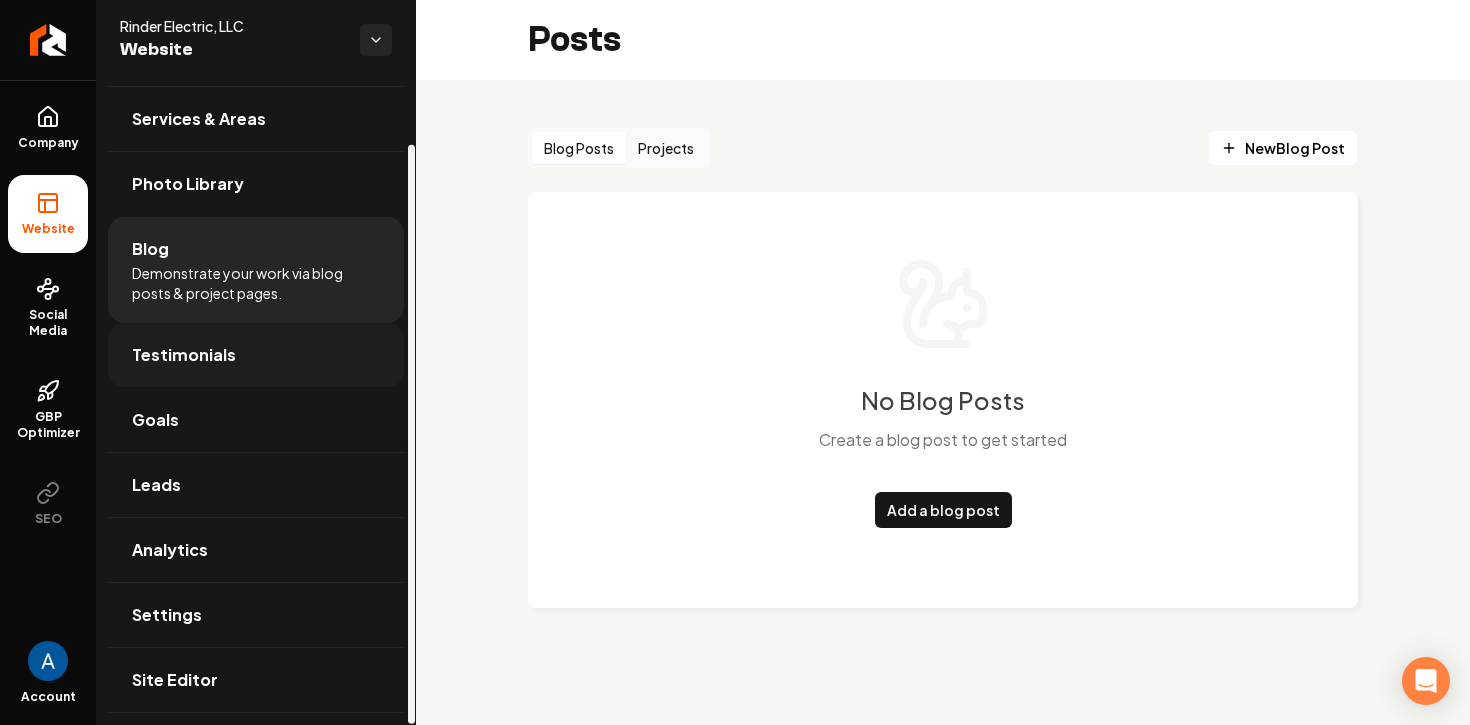 click on "Testimonials" at bounding box center (184, 355) 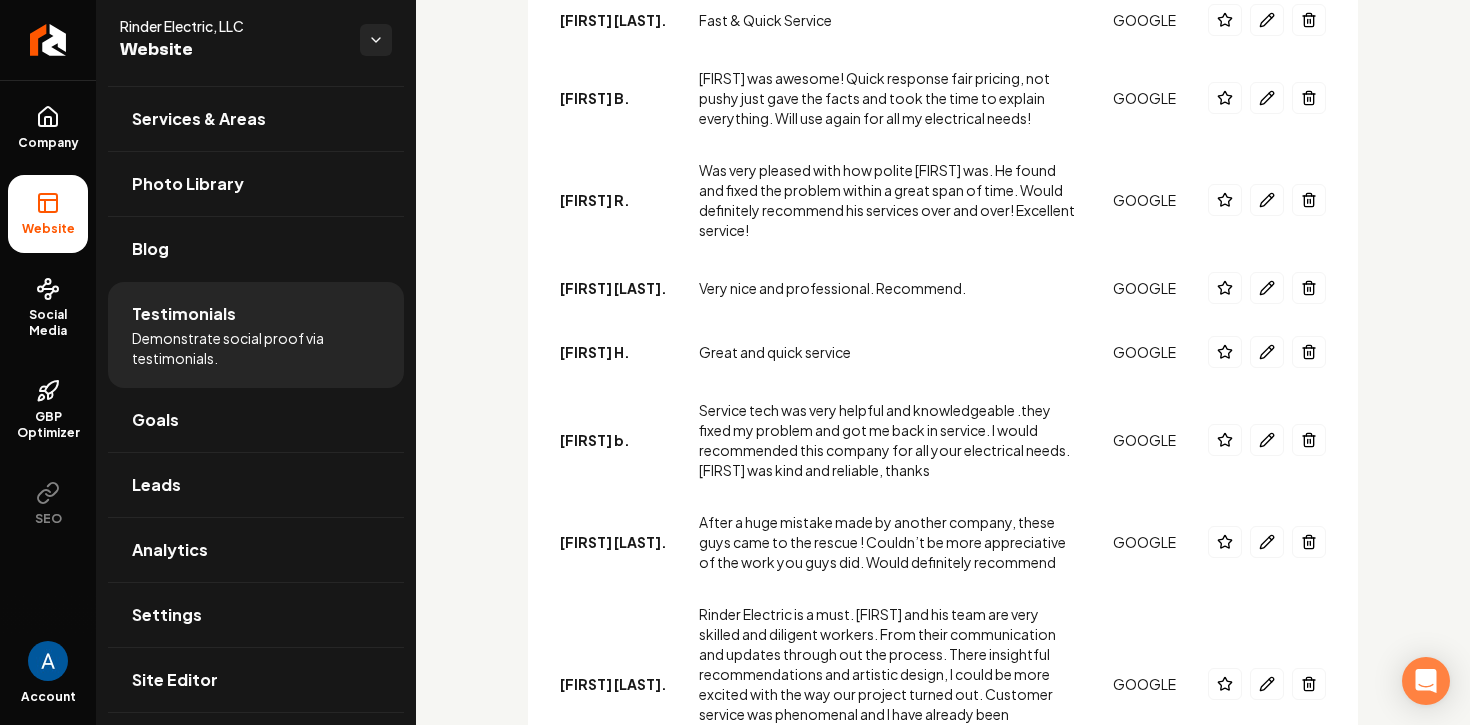 scroll, scrollTop: 1789, scrollLeft: 0, axis: vertical 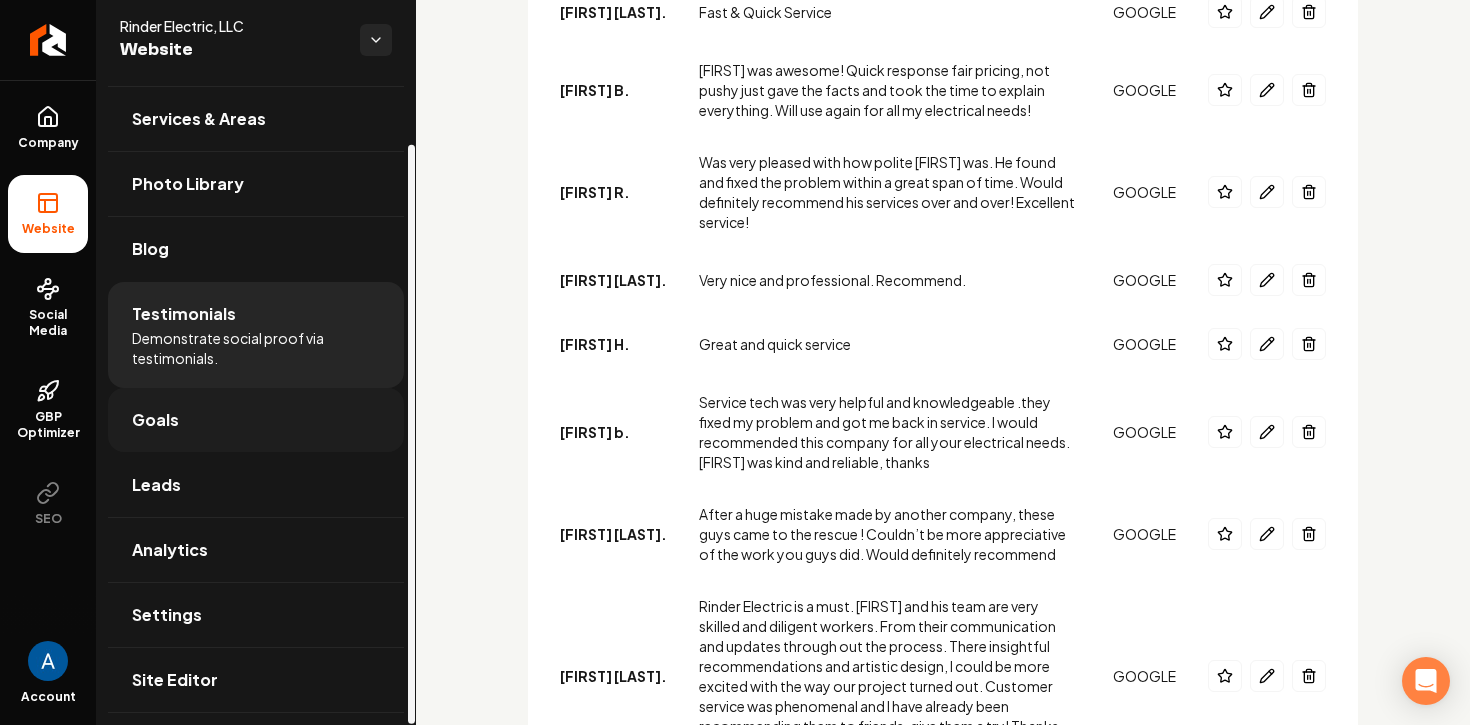 click on "Goals" at bounding box center (256, 420) 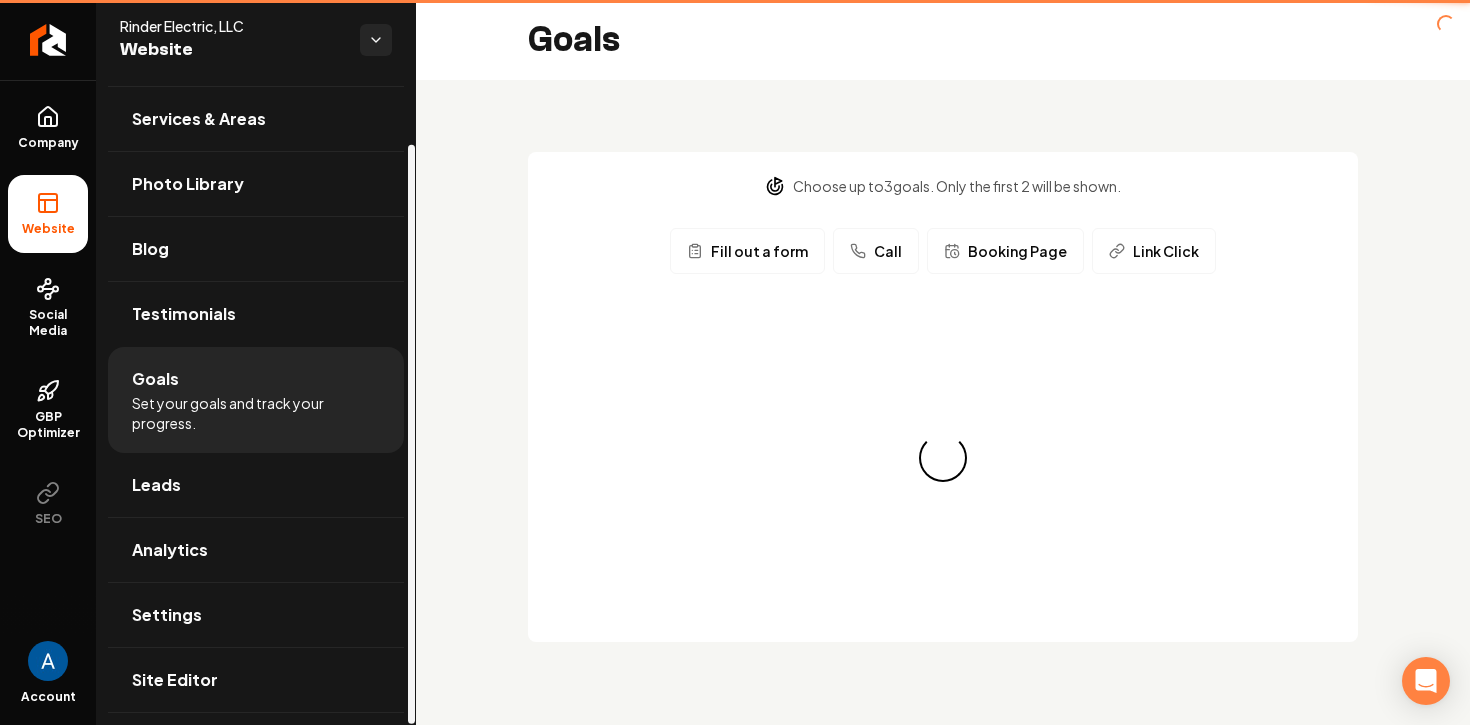 scroll, scrollTop: 0, scrollLeft: 0, axis: both 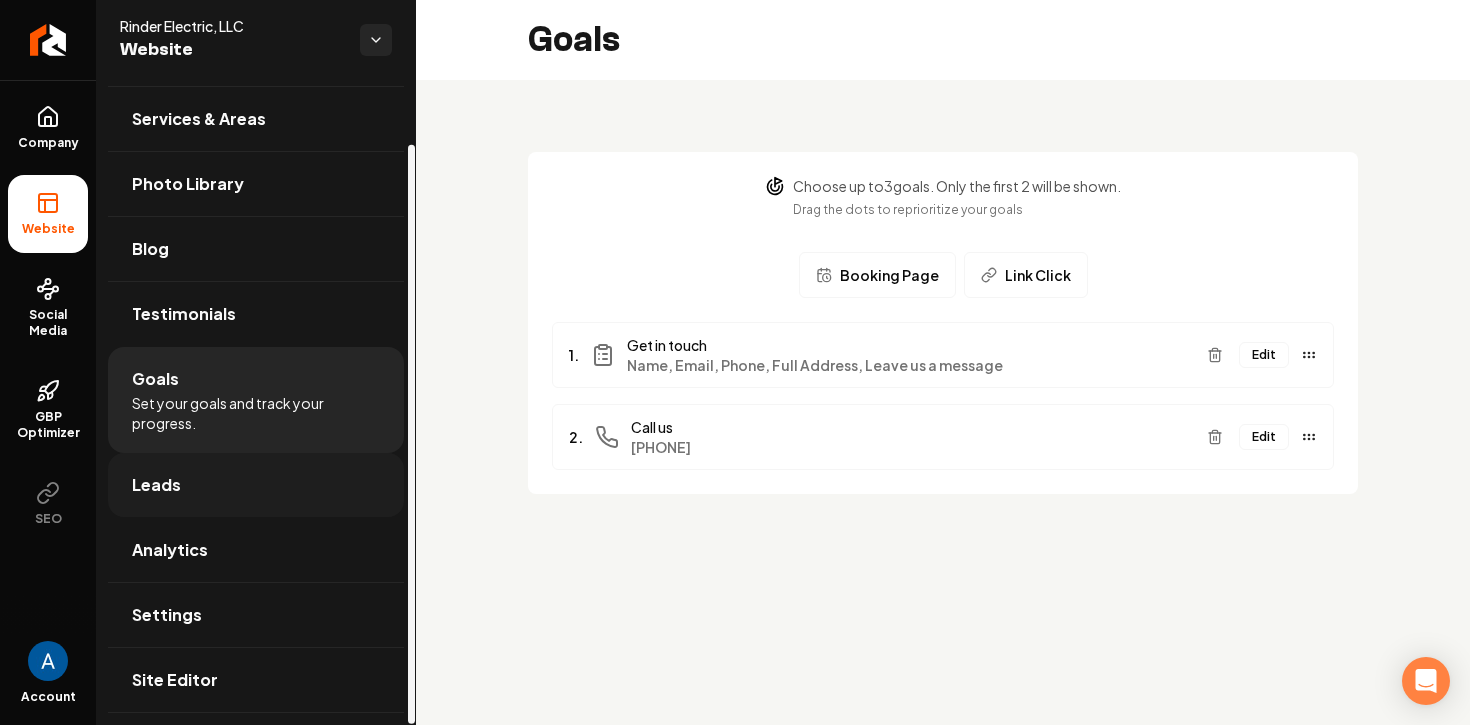 click on "Leads" at bounding box center [256, 485] 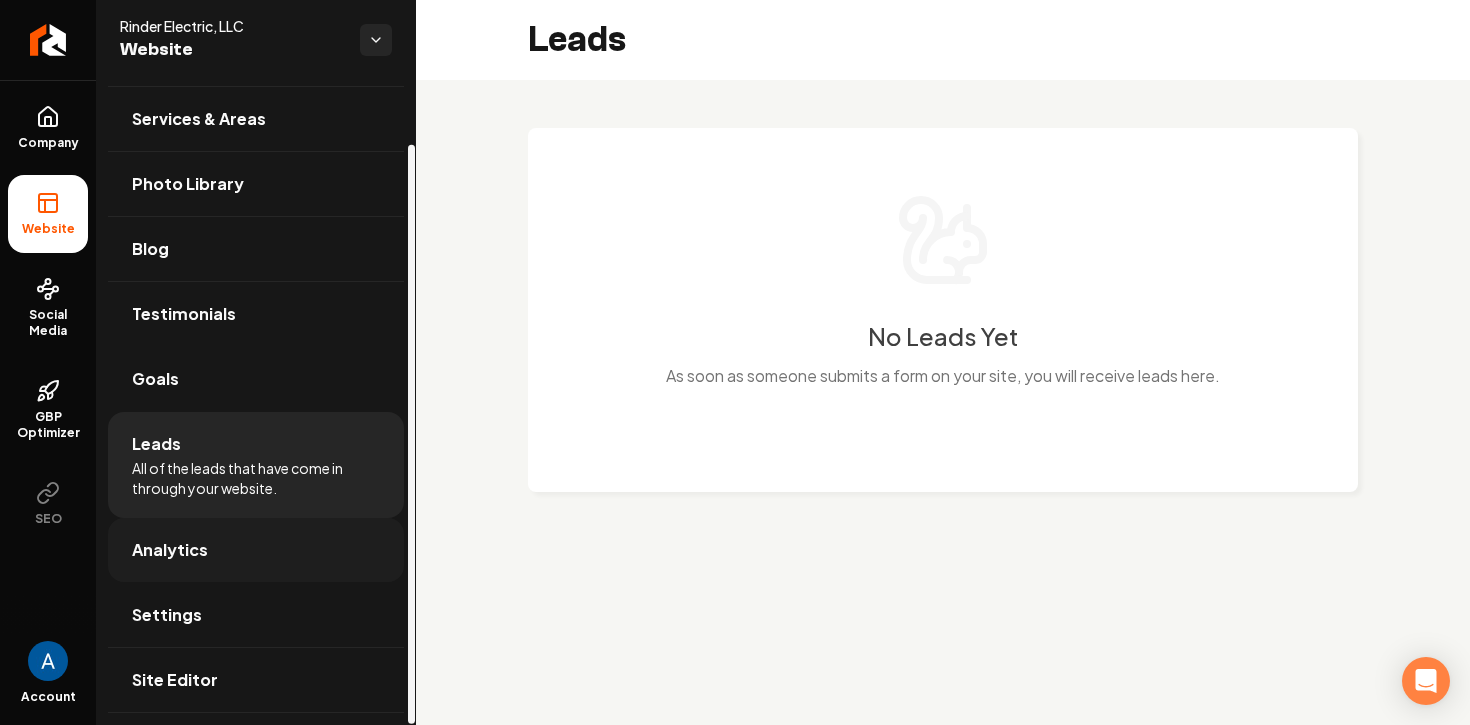 click on "Analytics" at bounding box center [256, 550] 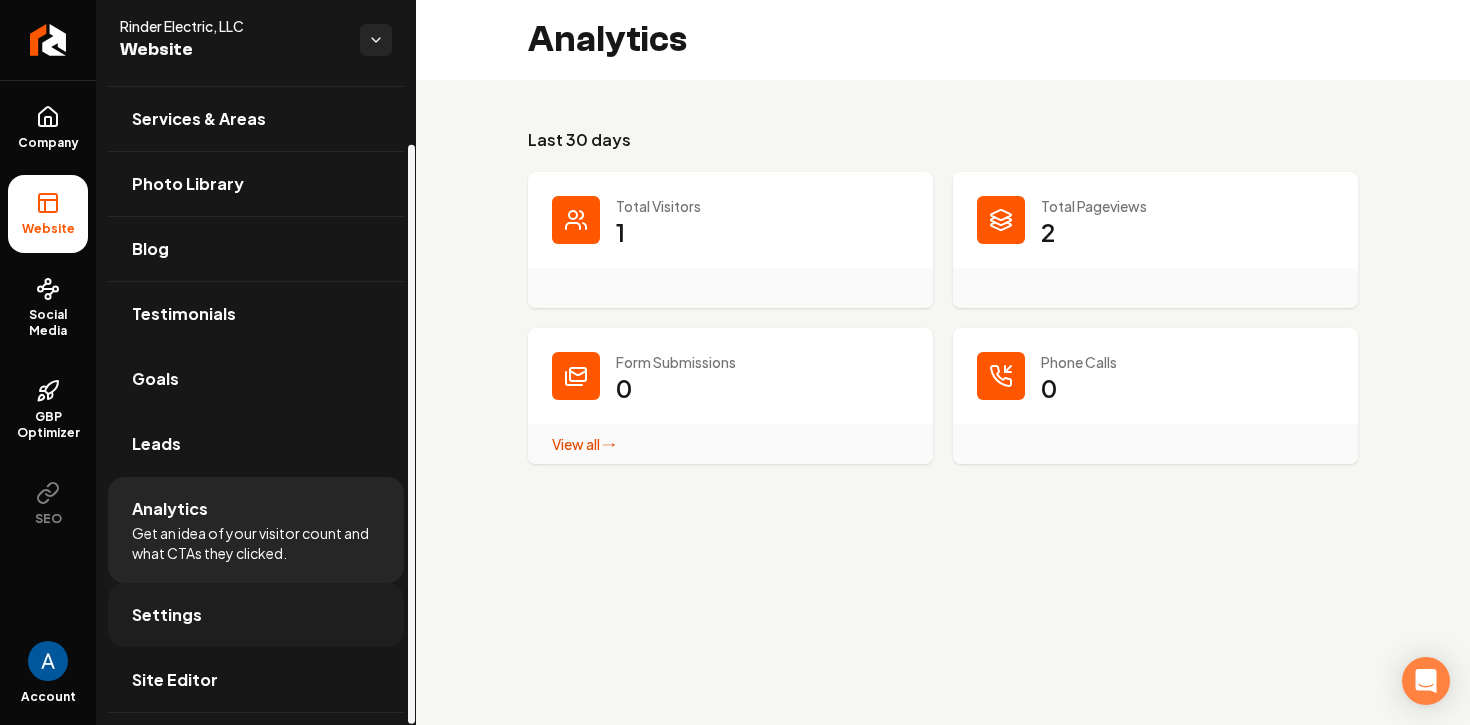 click on "Settings" at bounding box center (167, 615) 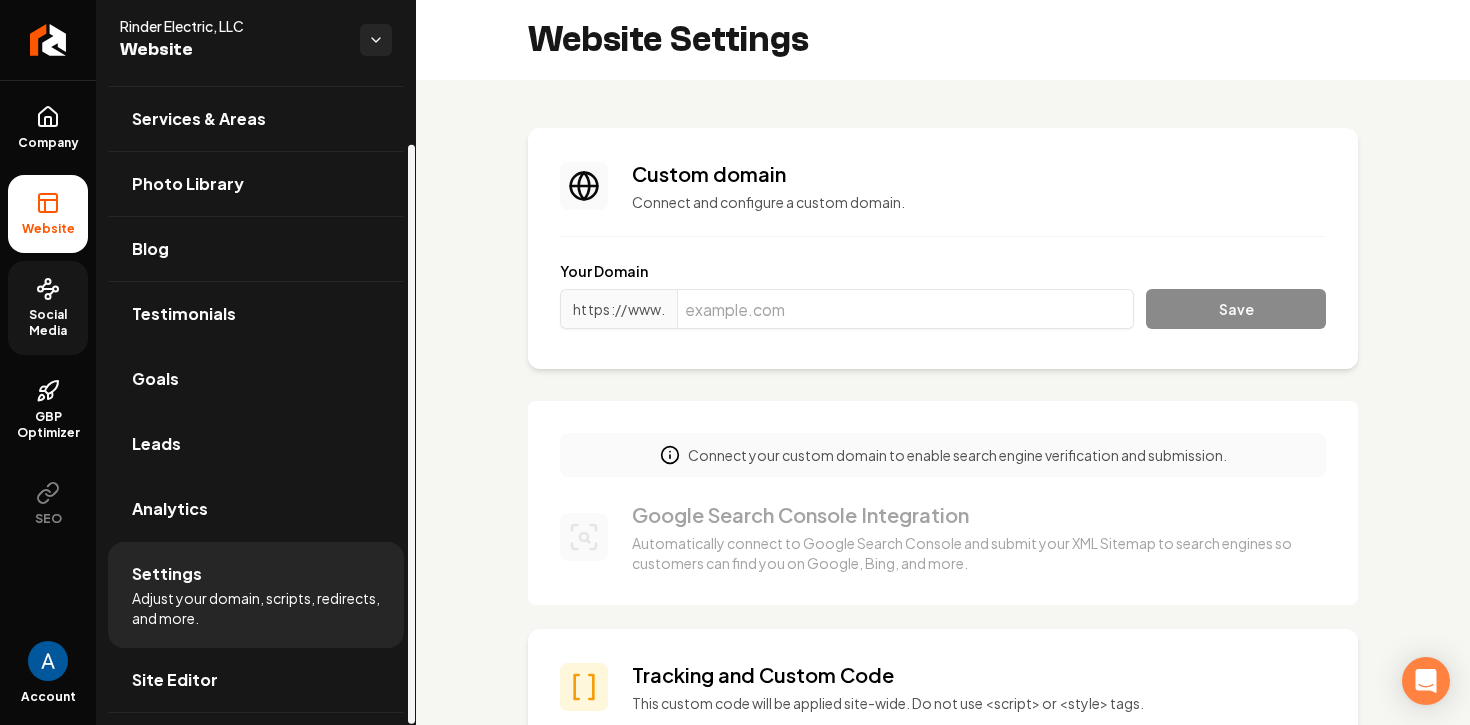 click on "Social Media" at bounding box center [48, 323] 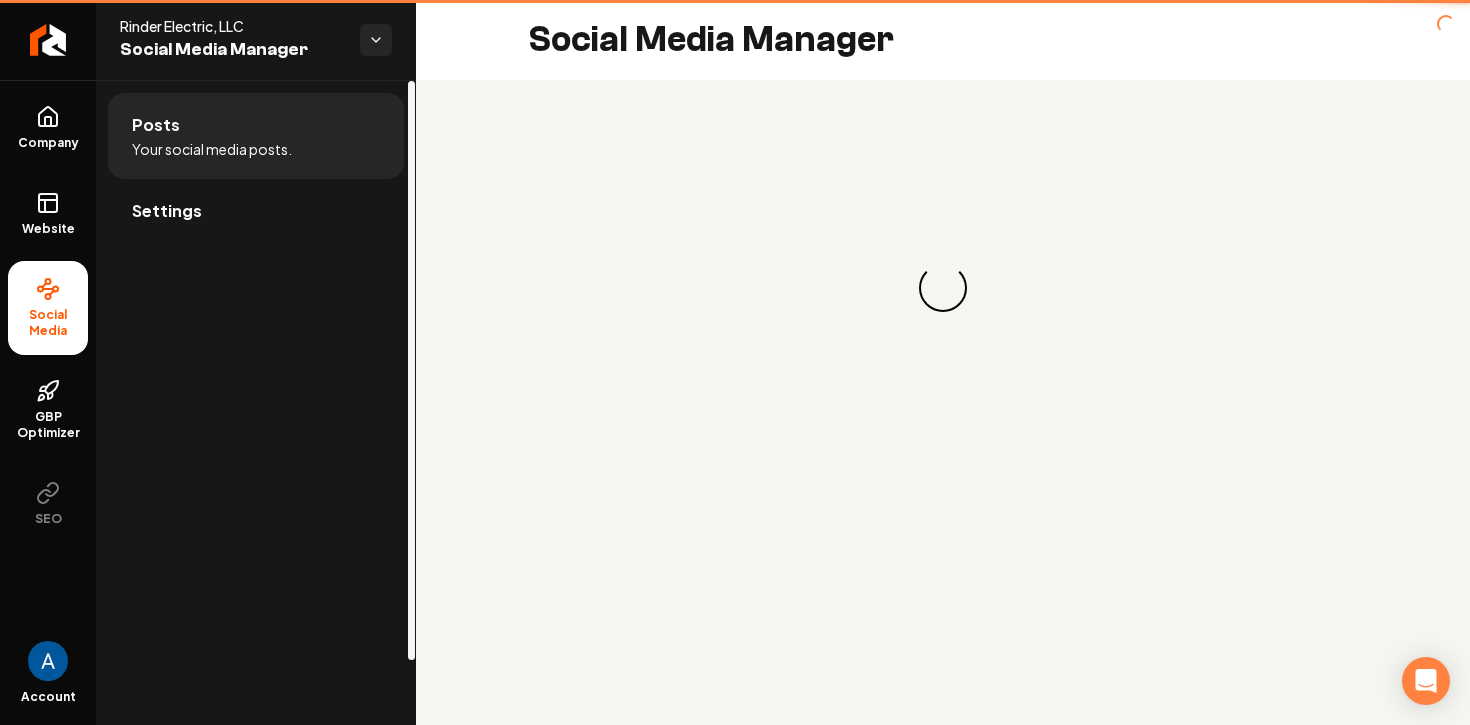 scroll, scrollTop: 0, scrollLeft: 0, axis: both 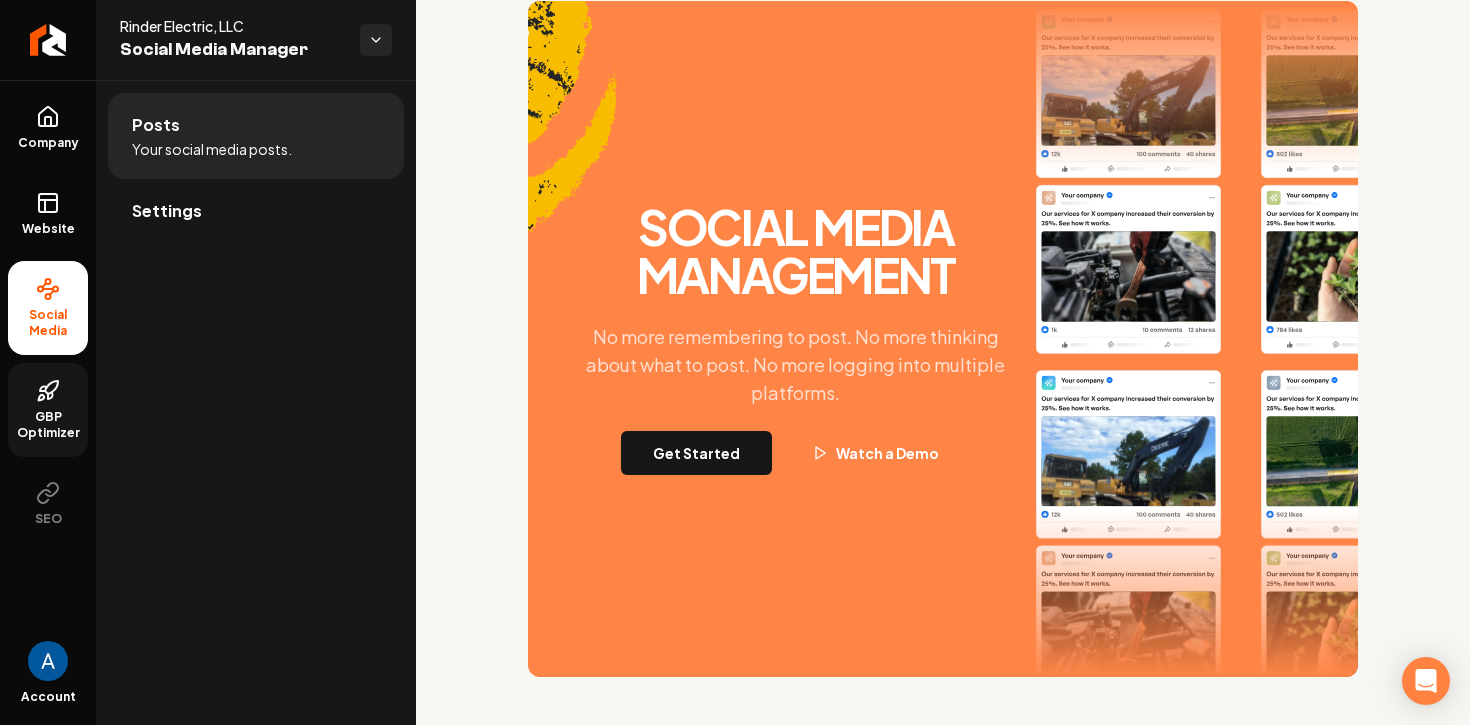 click 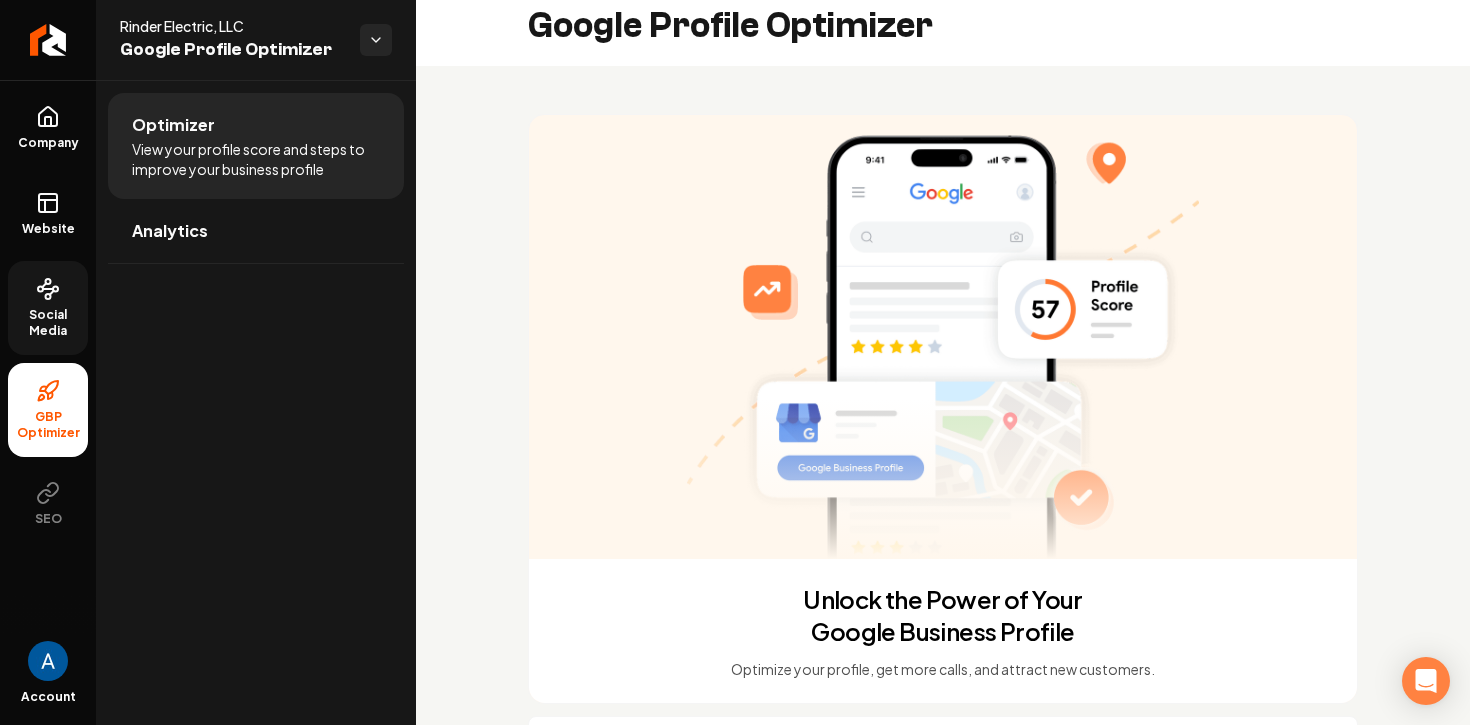 scroll, scrollTop: 0, scrollLeft: 0, axis: both 